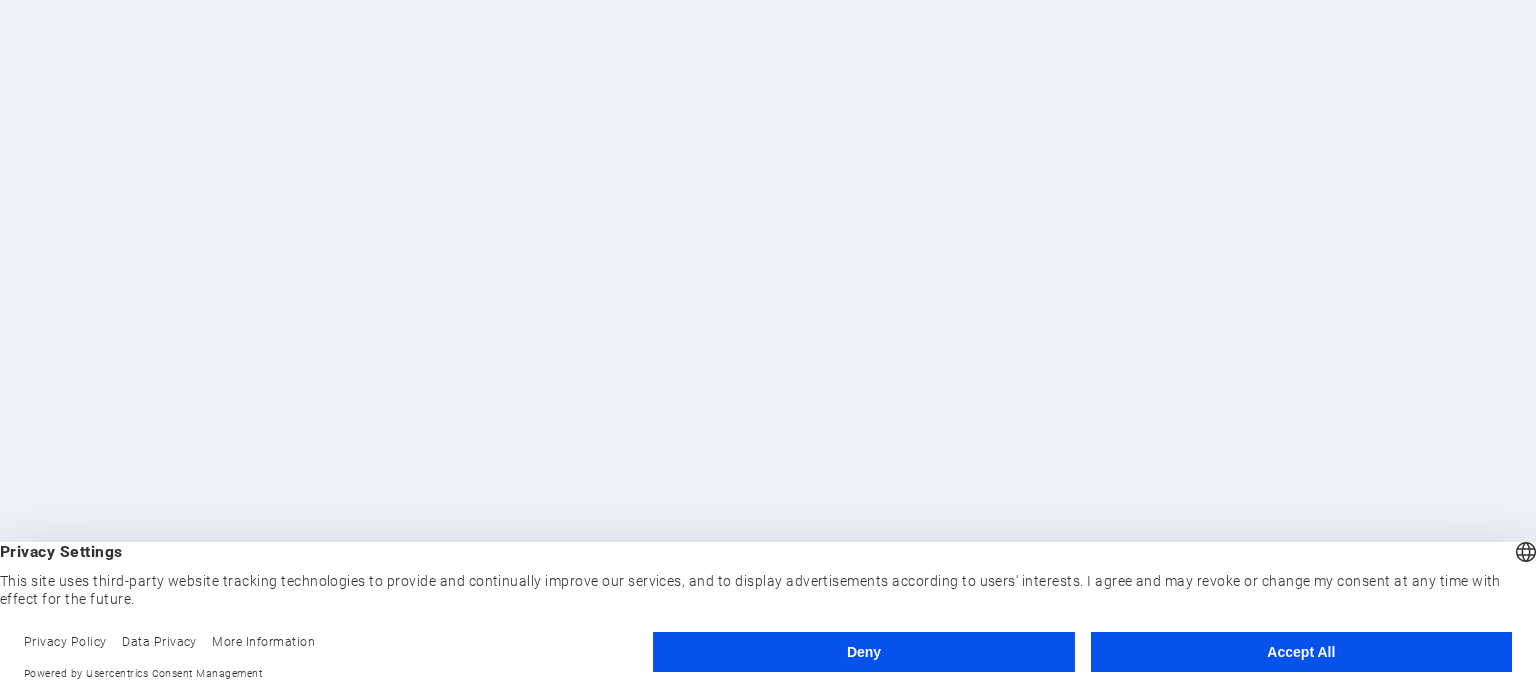 scroll, scrollTop: 0, scrollLeft: 0, axis: both 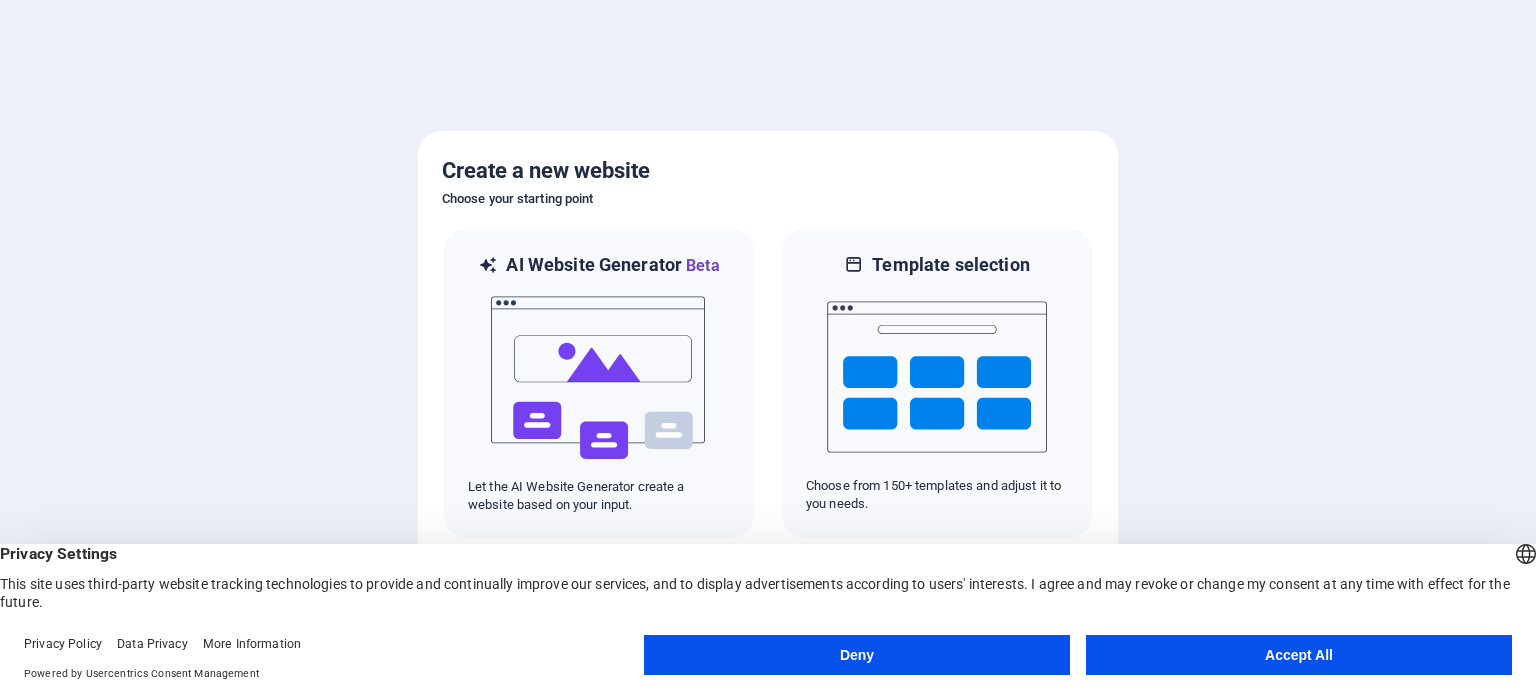 click on "Accept All" at bounding box center (1299, 655) 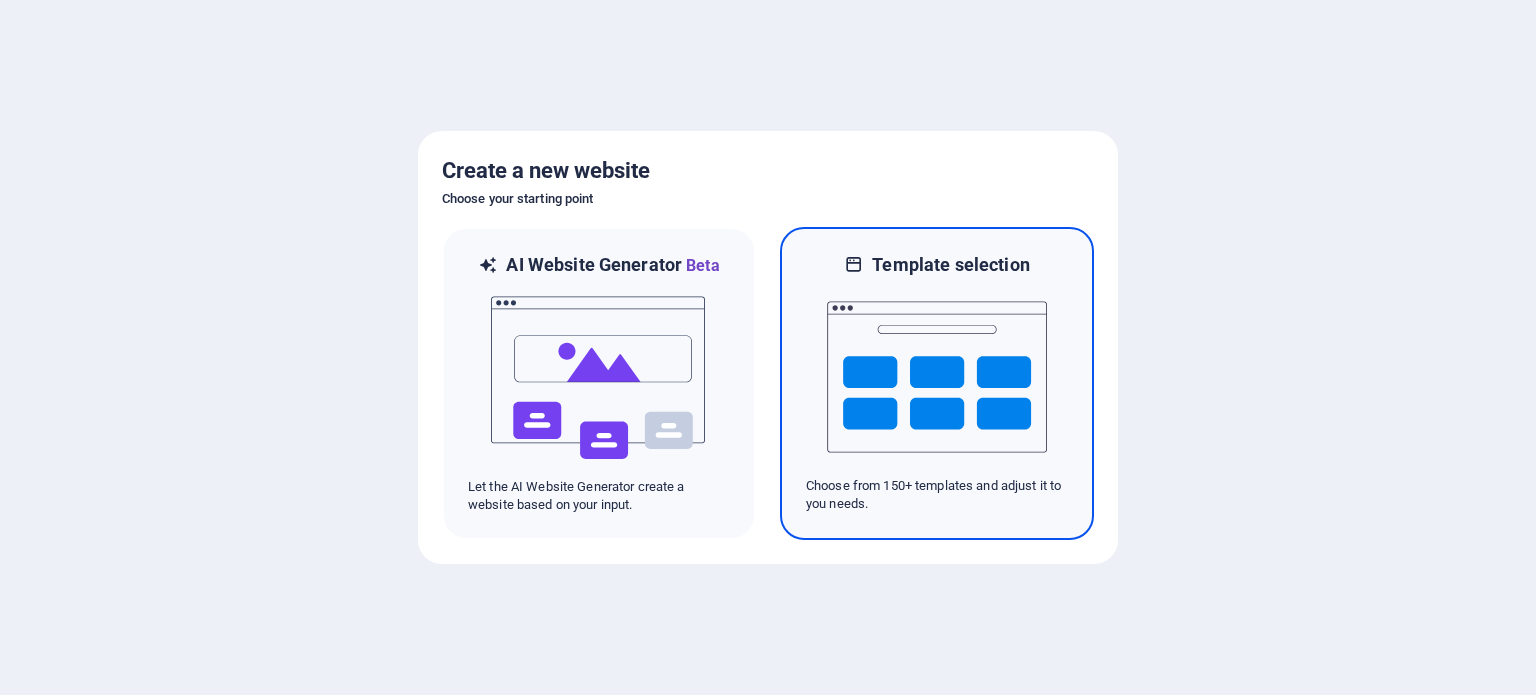 click at bounding box center (937, 377) 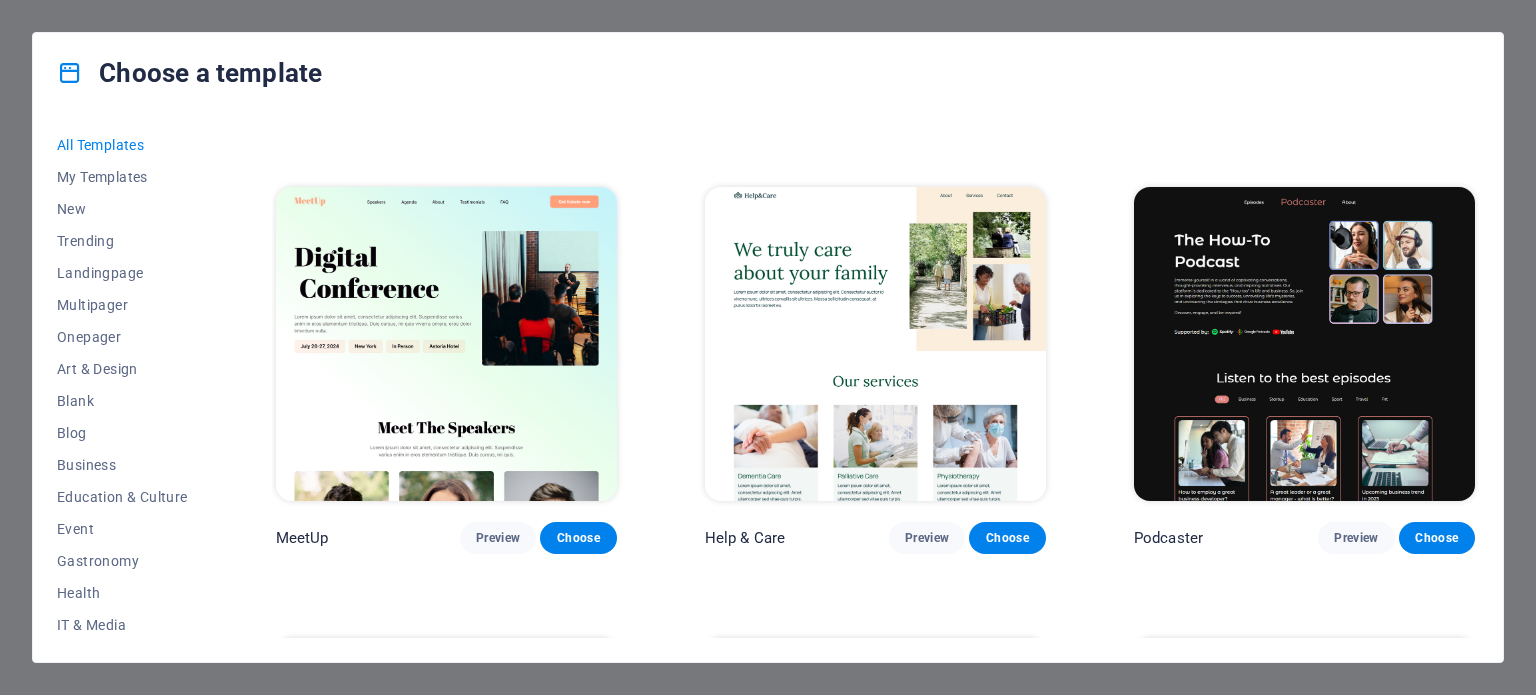 scroll, scrollTop: 1400, scrollLeft: 0, axis: vertical 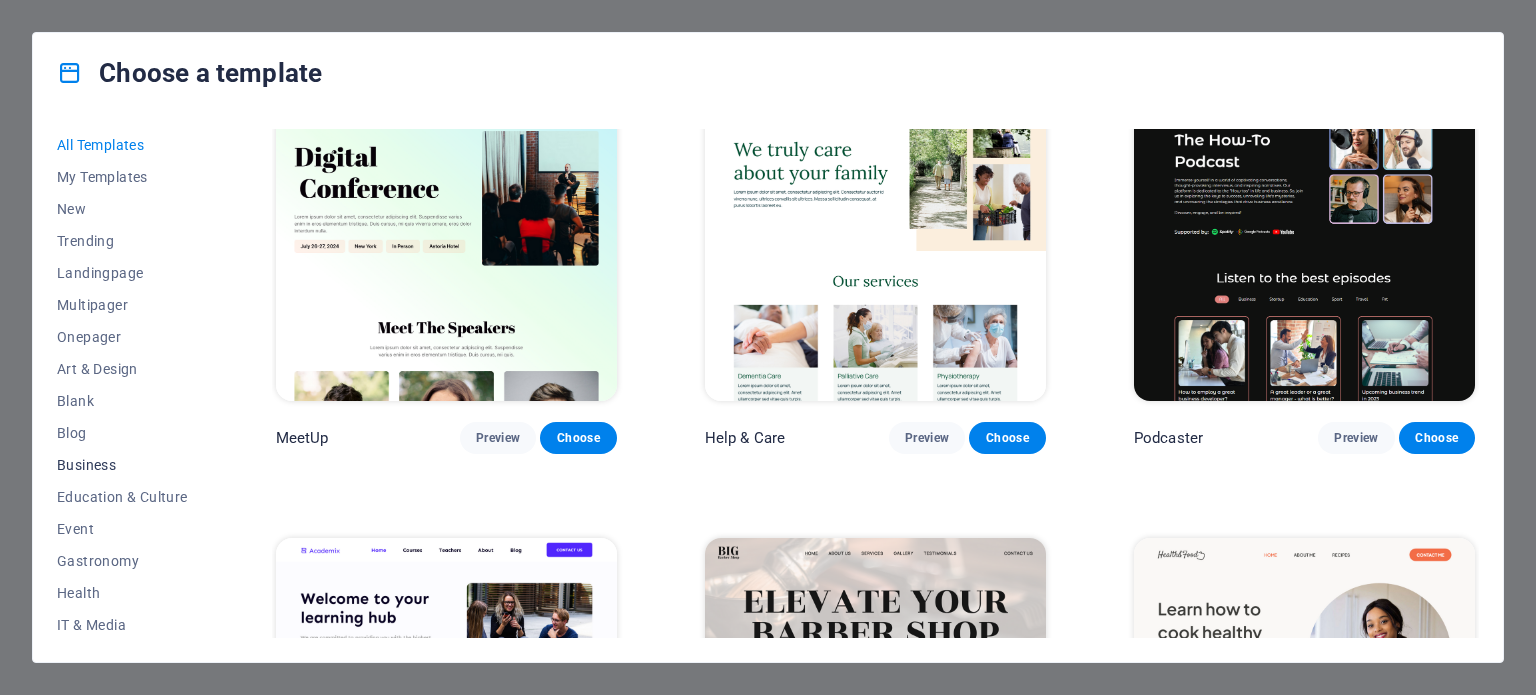 click on "Business" at bounding box center [122, 465] 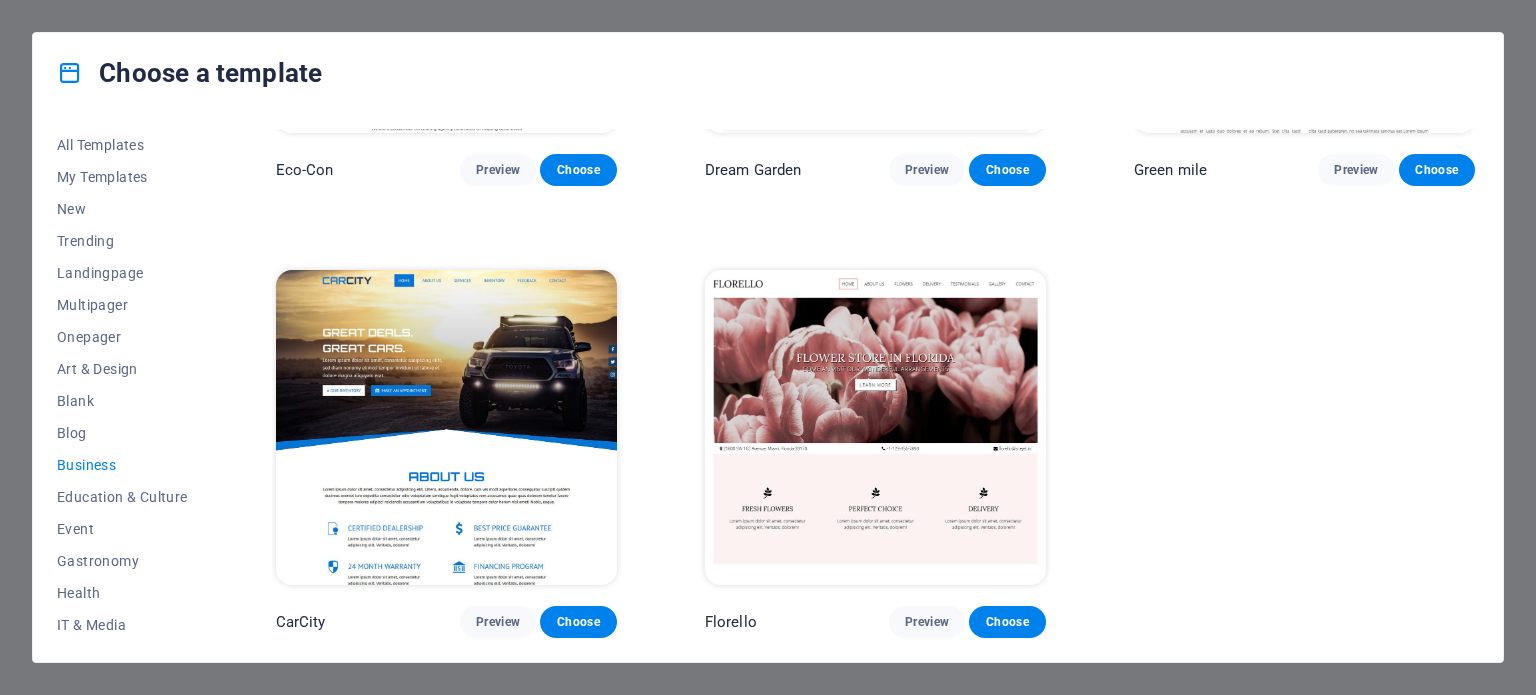 scroll, scrollTop: 308, scrollLeft: 0, axis: vertical 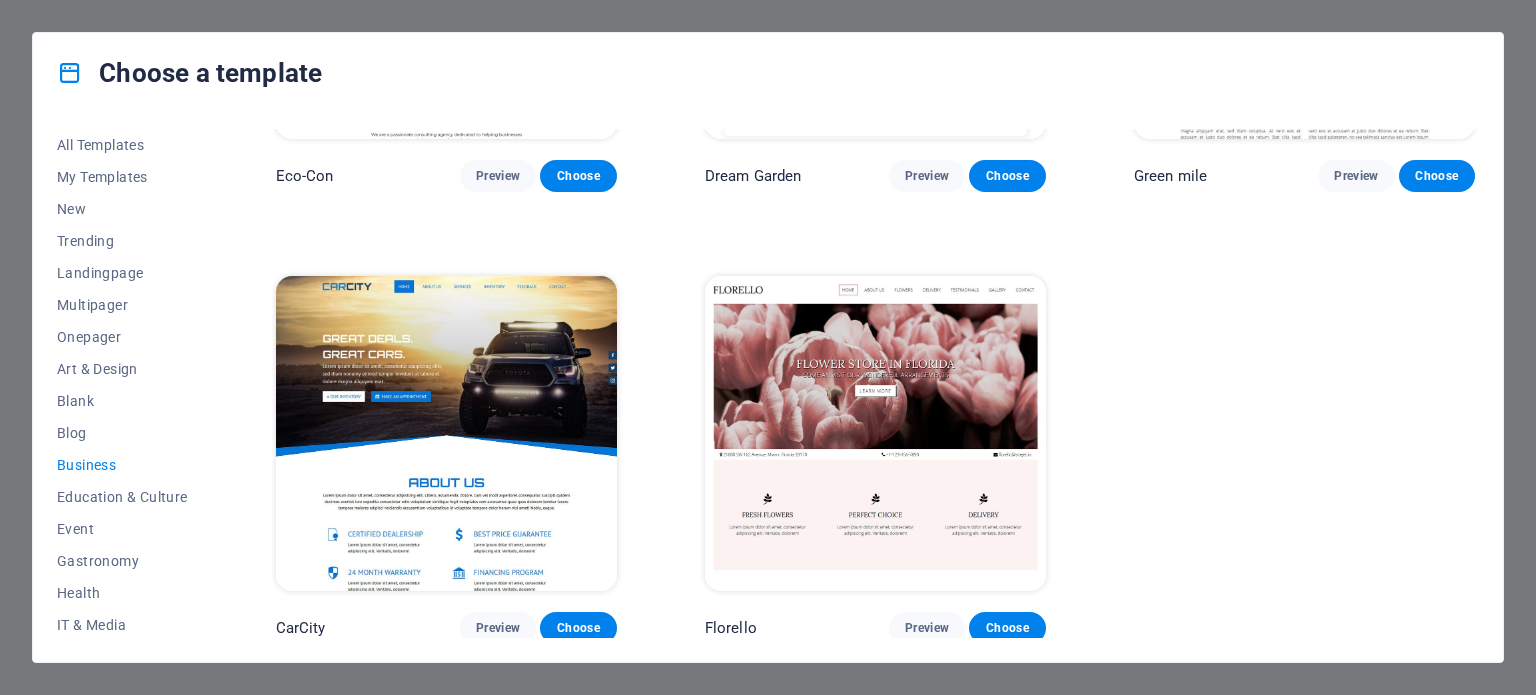 click at bounding box center [875, 433] 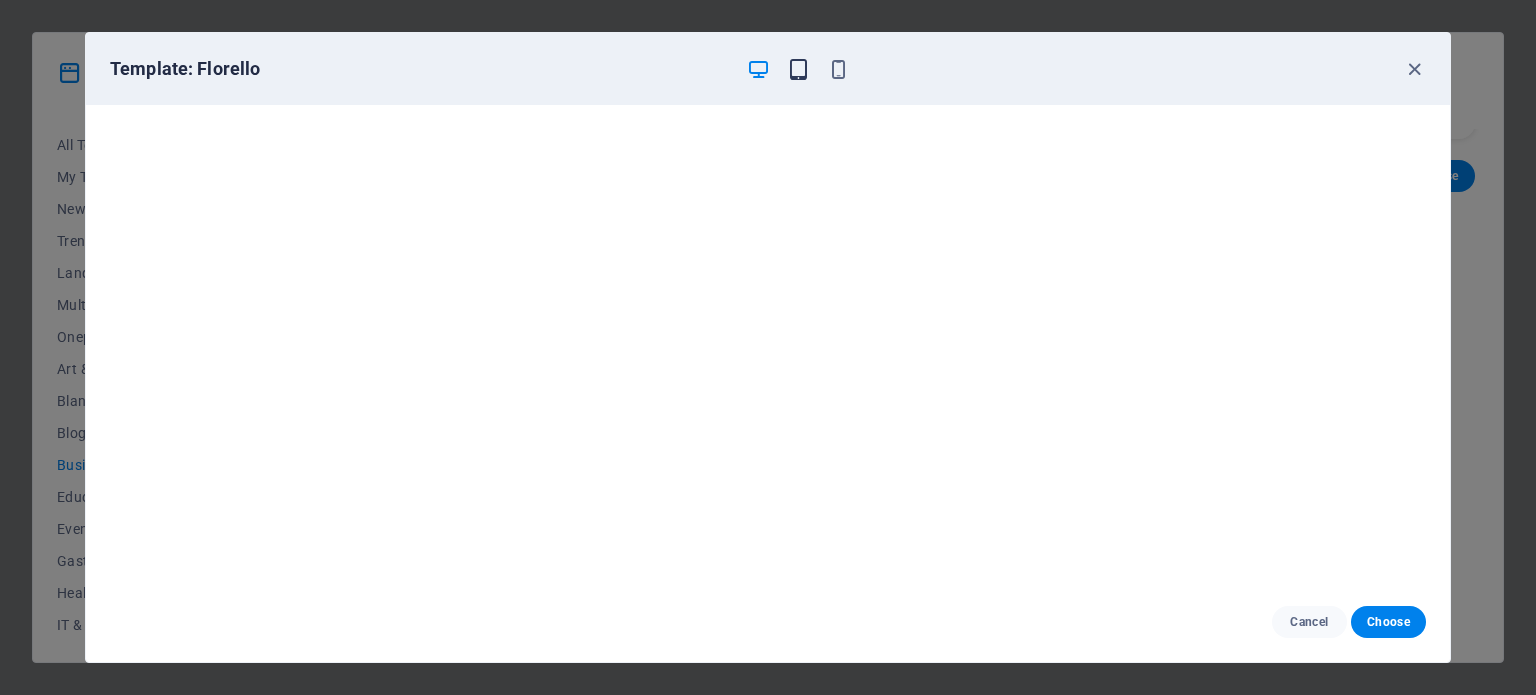 click at bounding box center (798, 69) 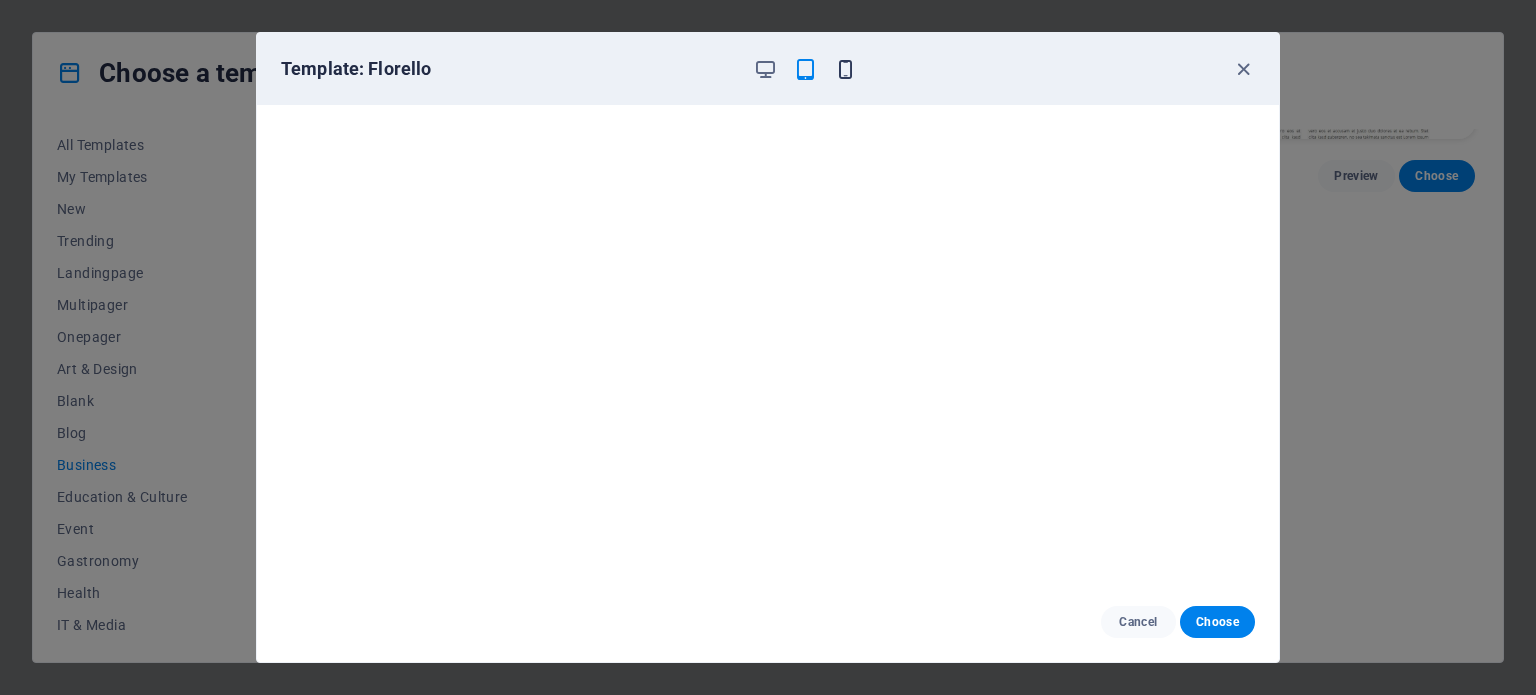 click at bounding box center (845, 69) 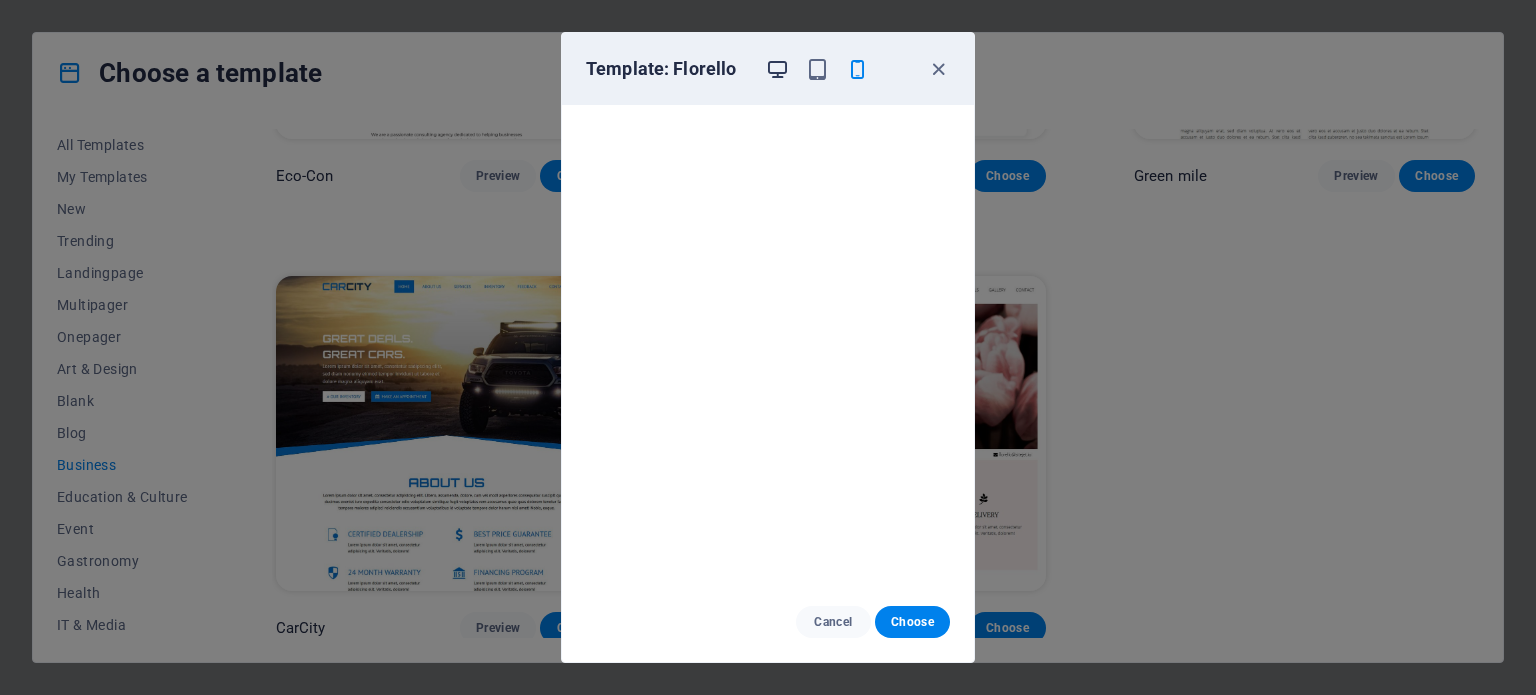 click at bounding box center (777, 69) 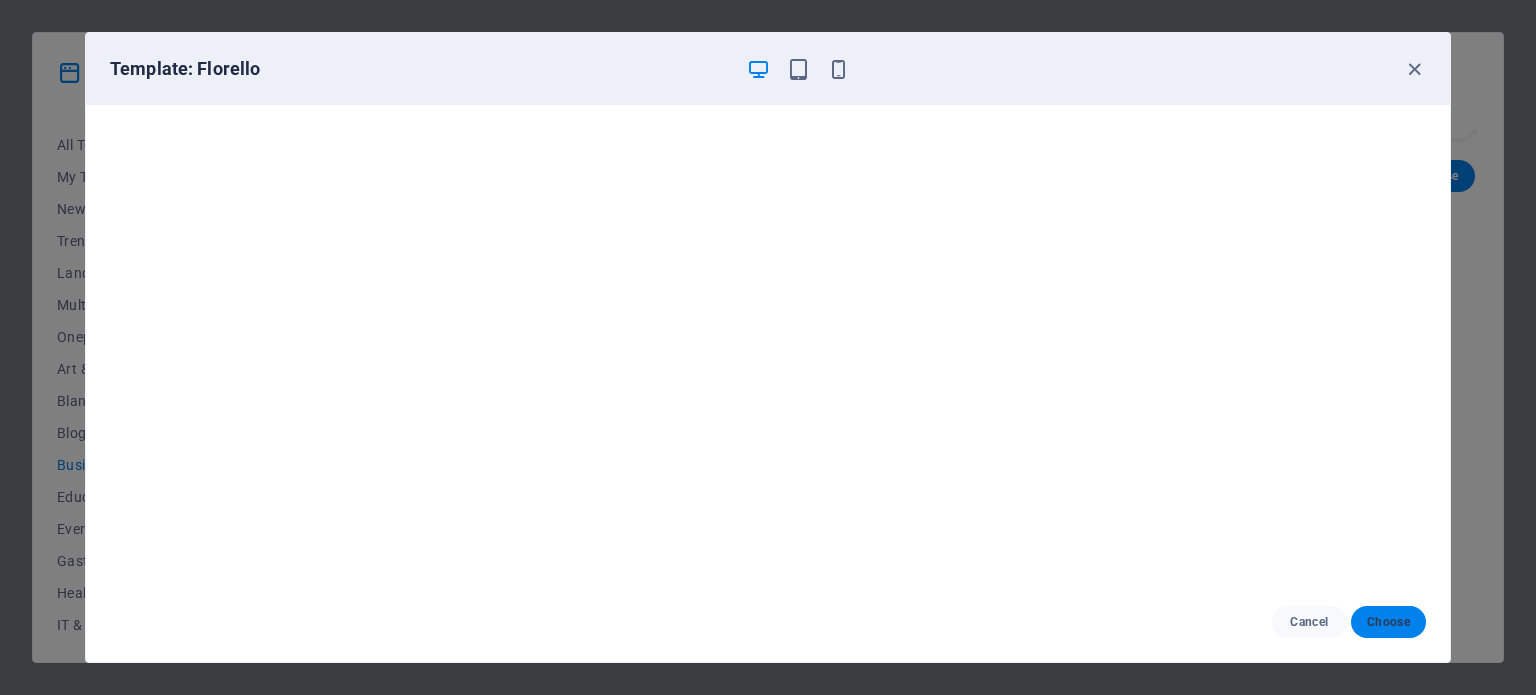 click on "Choose" at bounding box center (1388, 622) 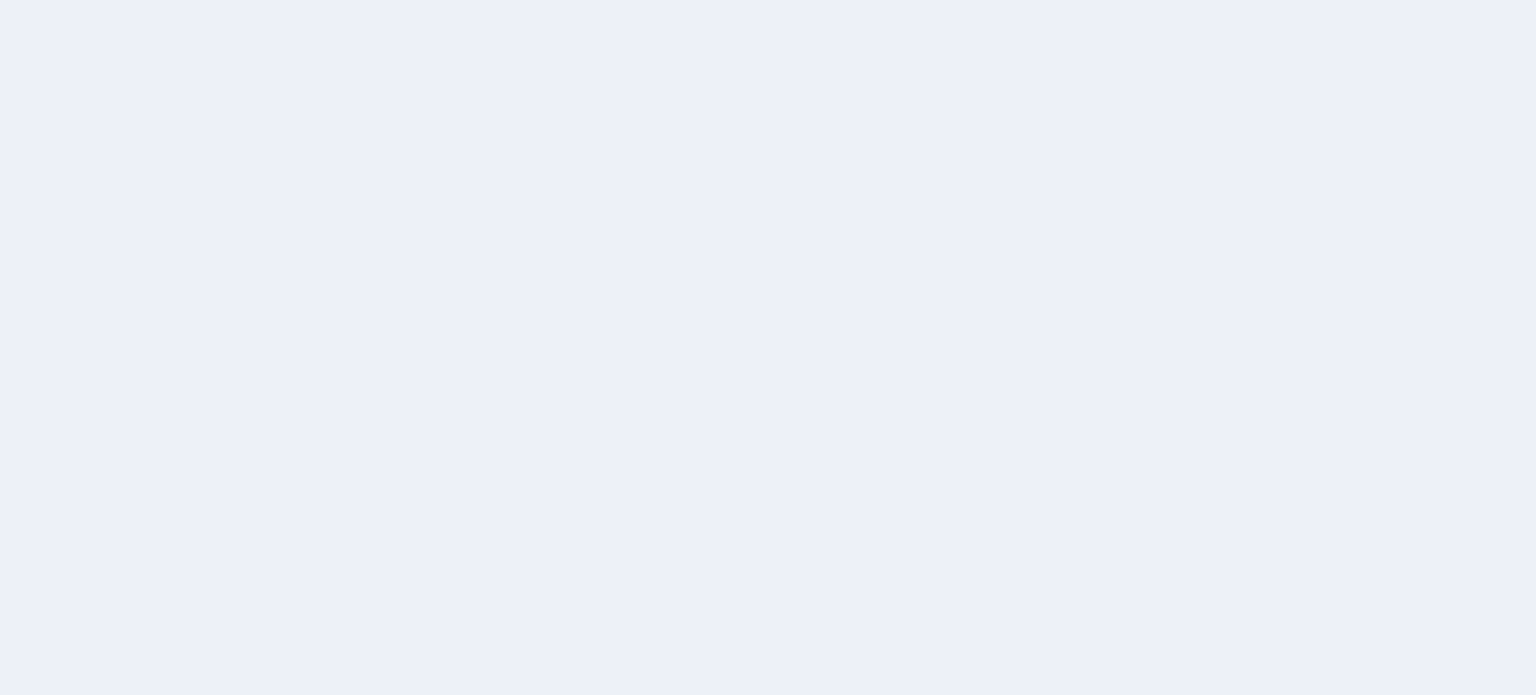 scroll, scrollTop: 0, scrollLeft: 0, axis: both 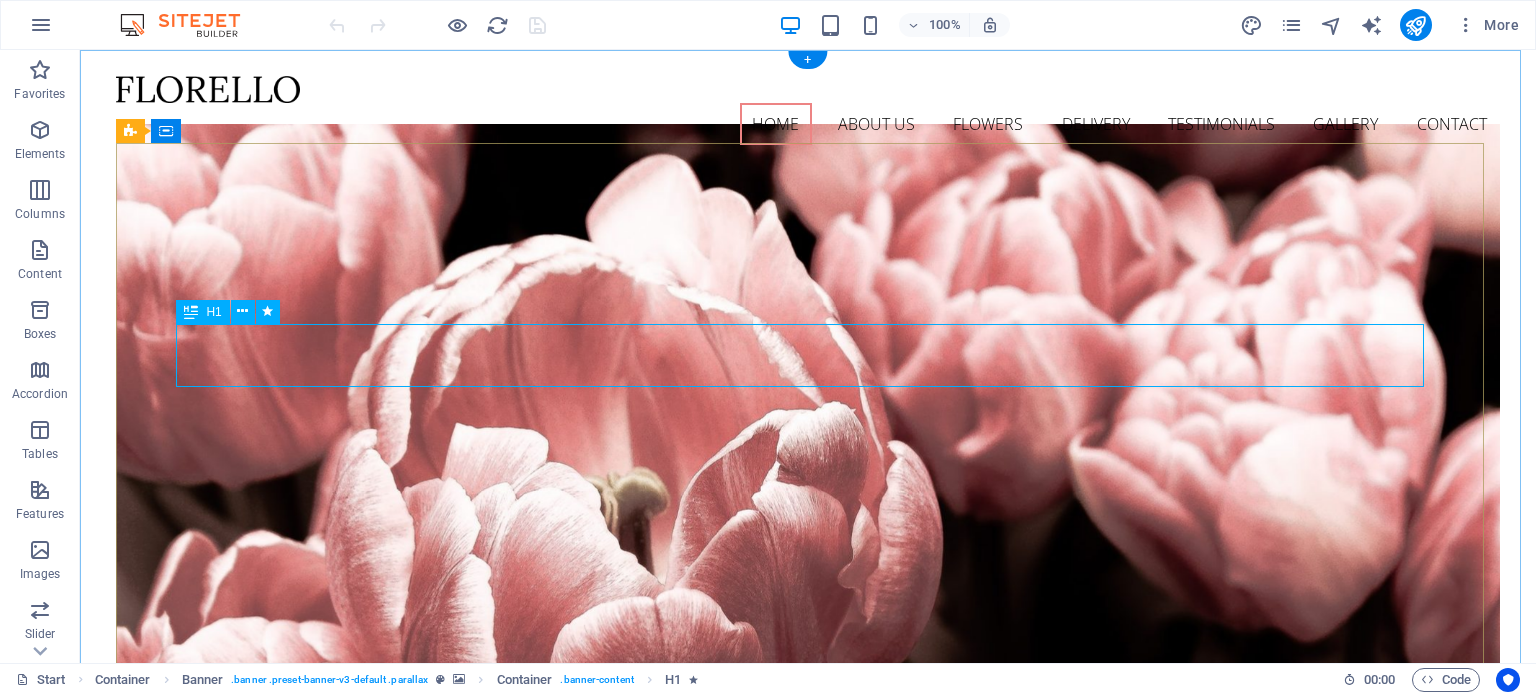 click on "Flower Store in Florida" at bounding box center (808, 889) 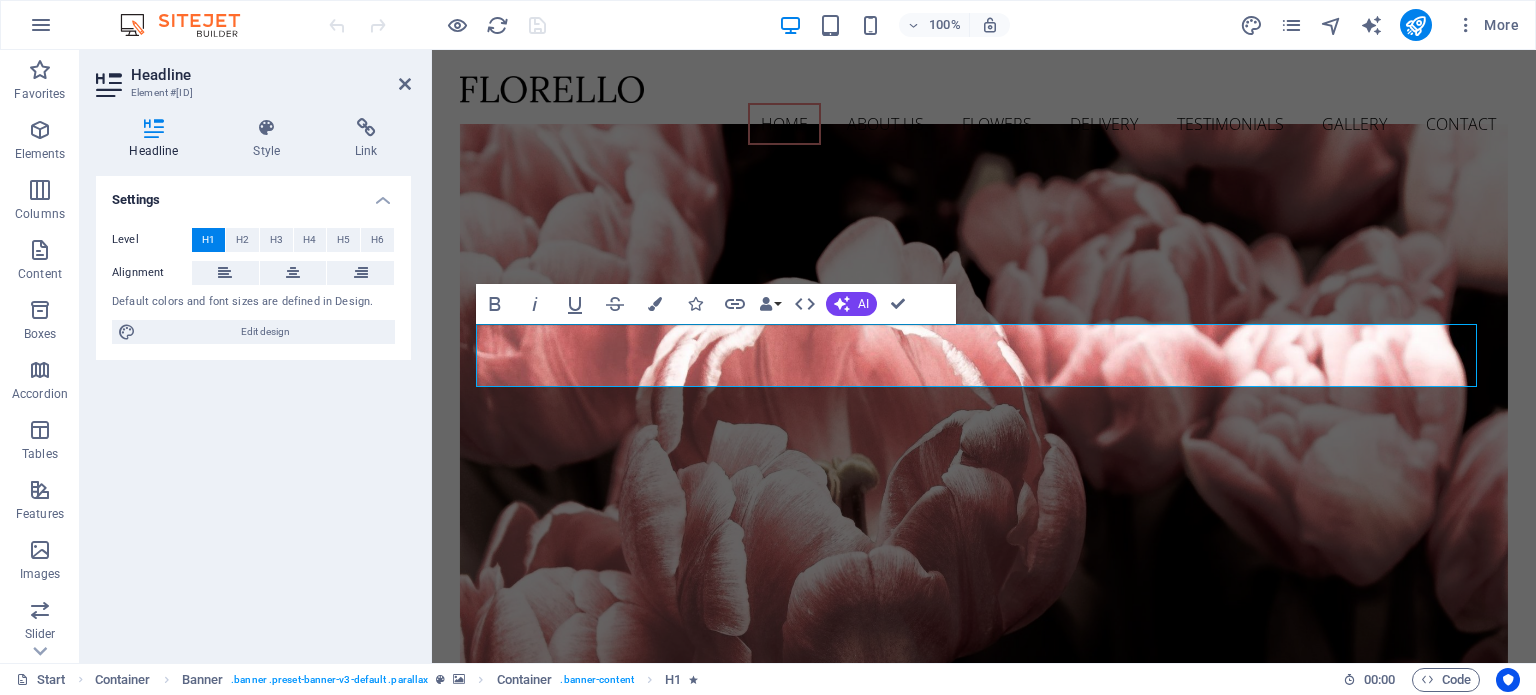 type 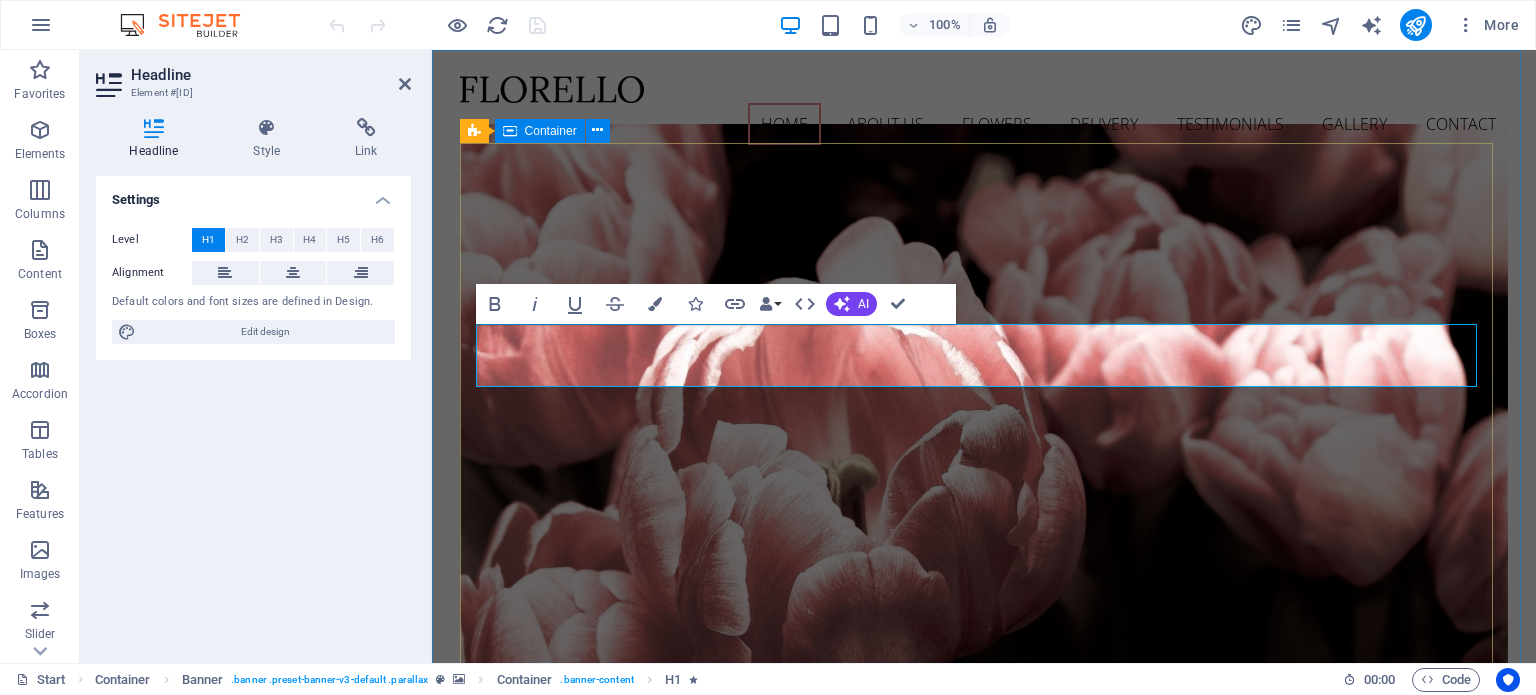 click on "[COMPANY] Come and visit our wonderful arrangements Learn more" at bounding box center [984, 945] 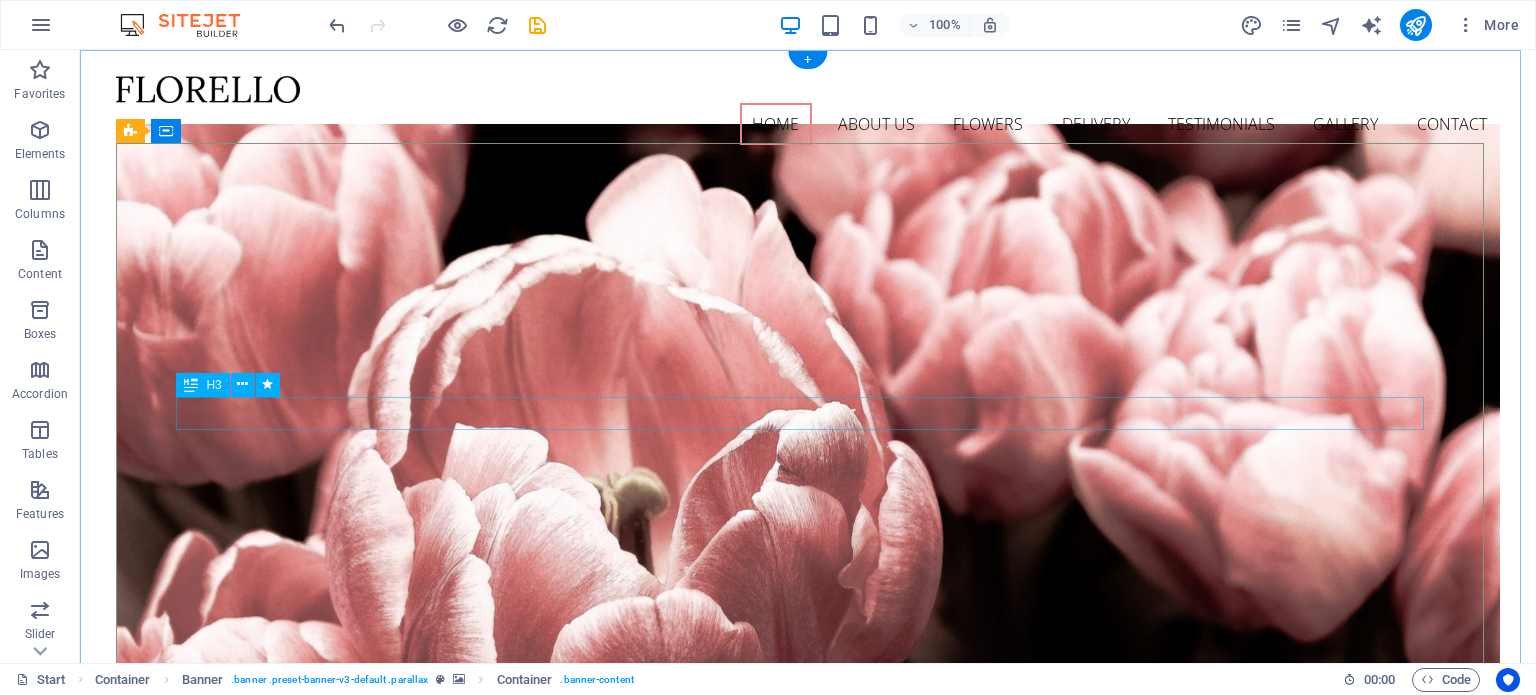 click on "Come and visit our wonderful arrangements" at bounding box center (808, 948) 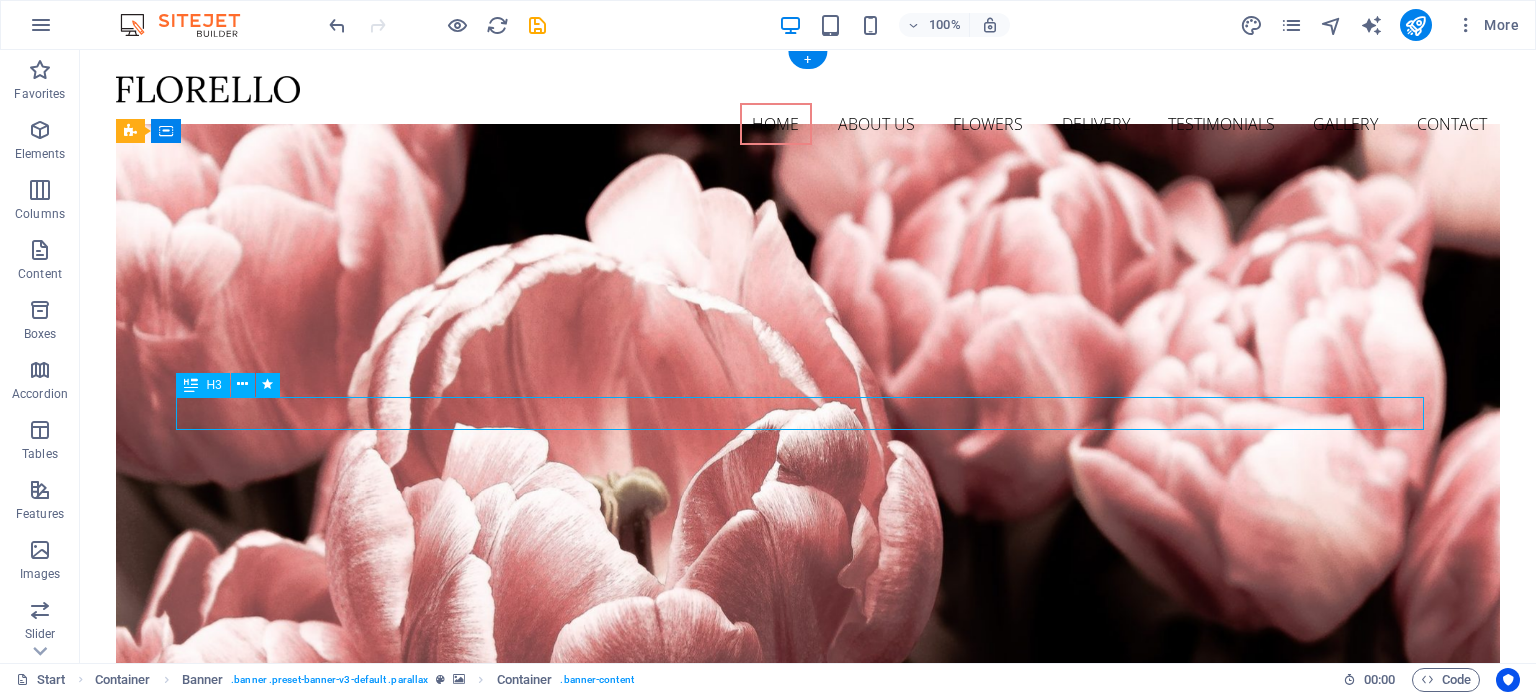 click on "Come and visit our wonderful arrangements" at bounding box center [808, 948] 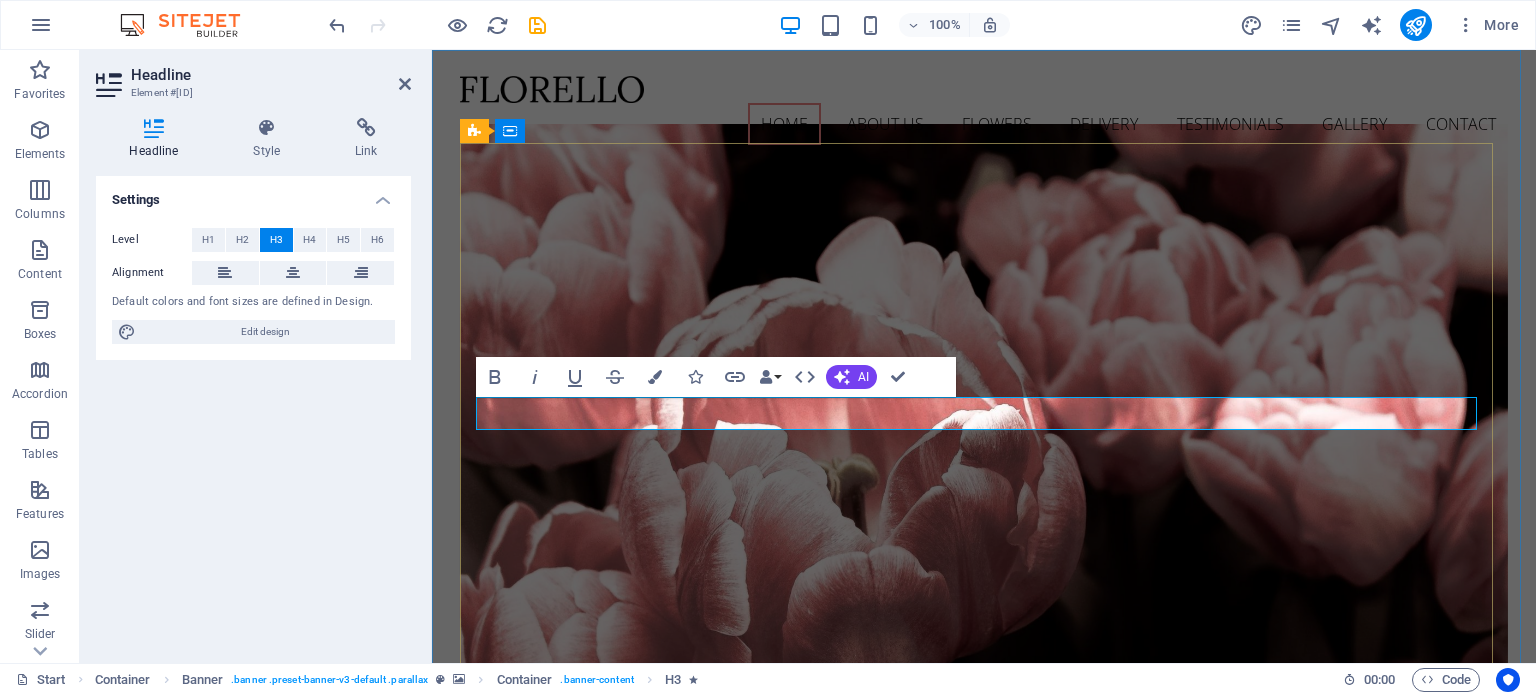 click on "Come and visit our wonderful arrangements" at bounding box center (984, 947) 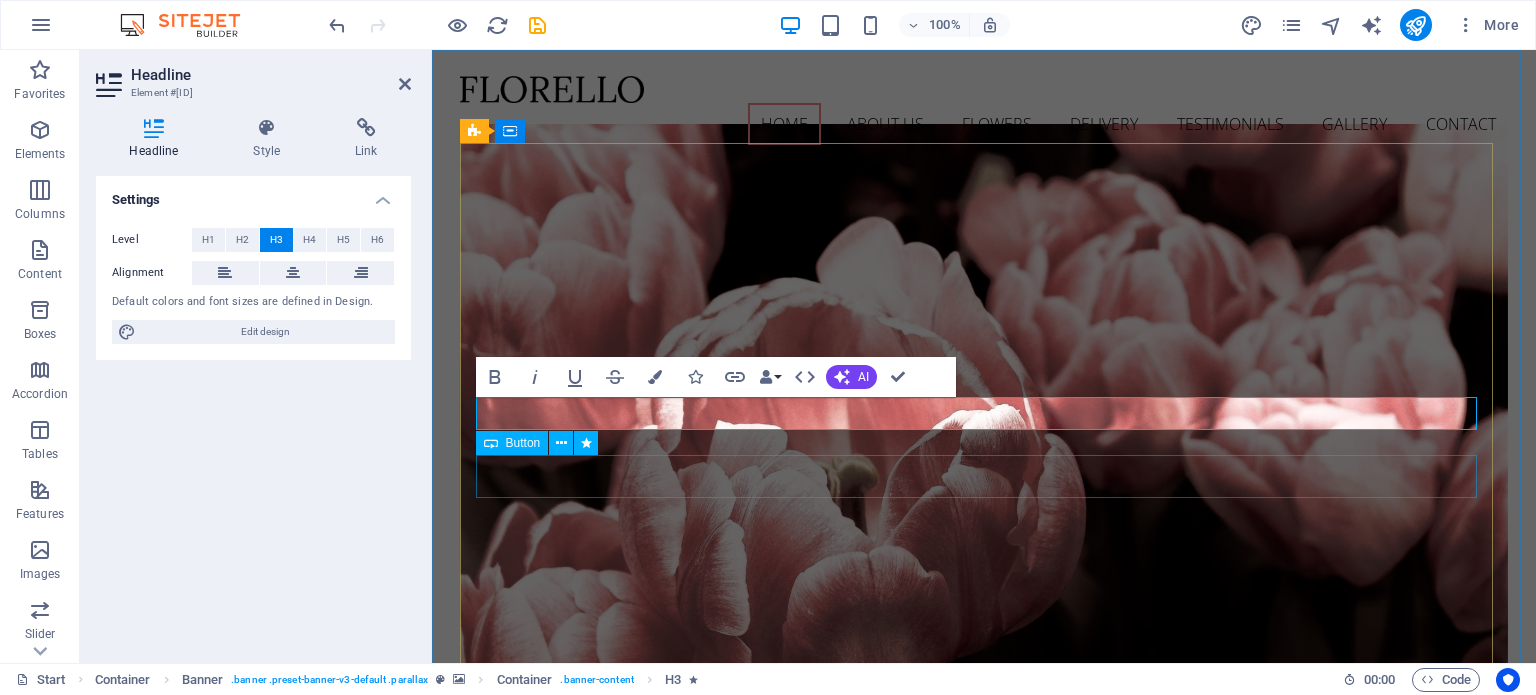 type 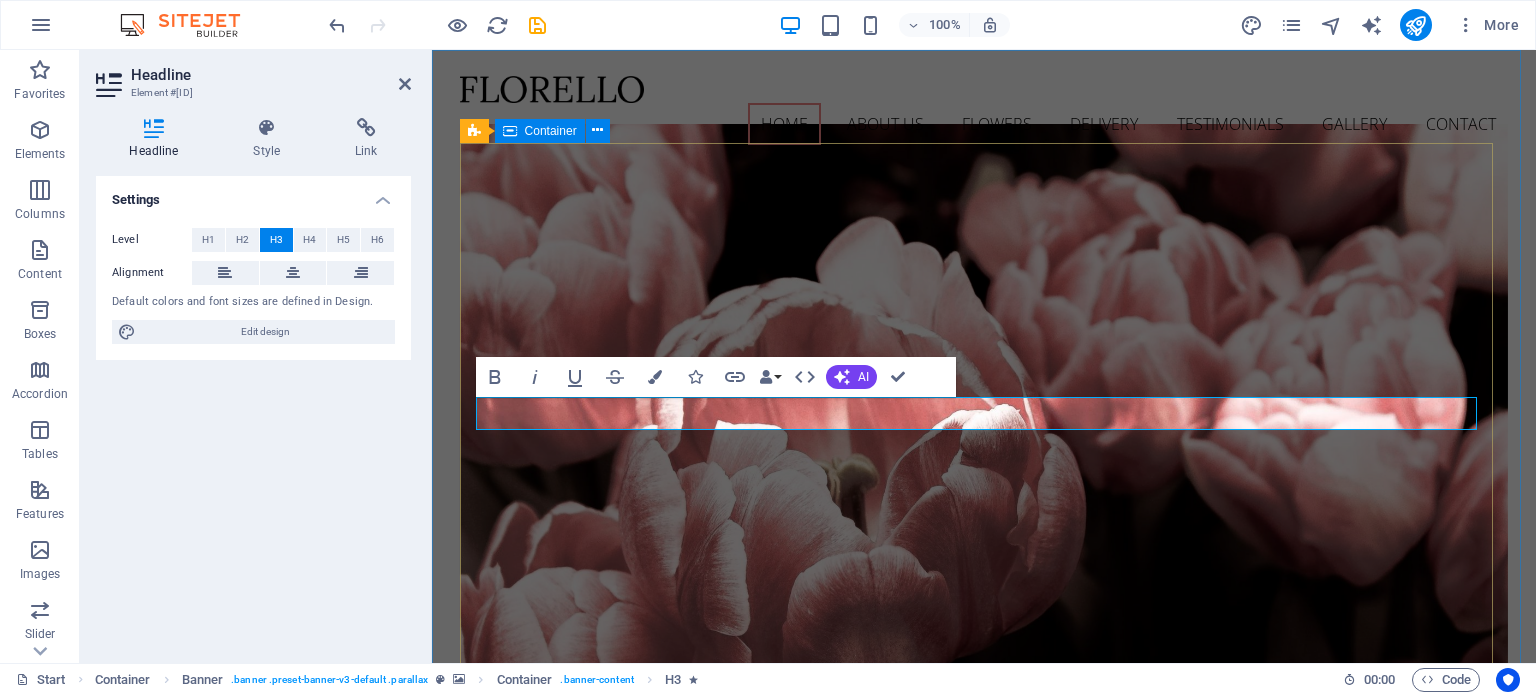 click on "[COMPANY] Come and visit our wonderful arrangements Learn more" at bounding box center [984, 945] 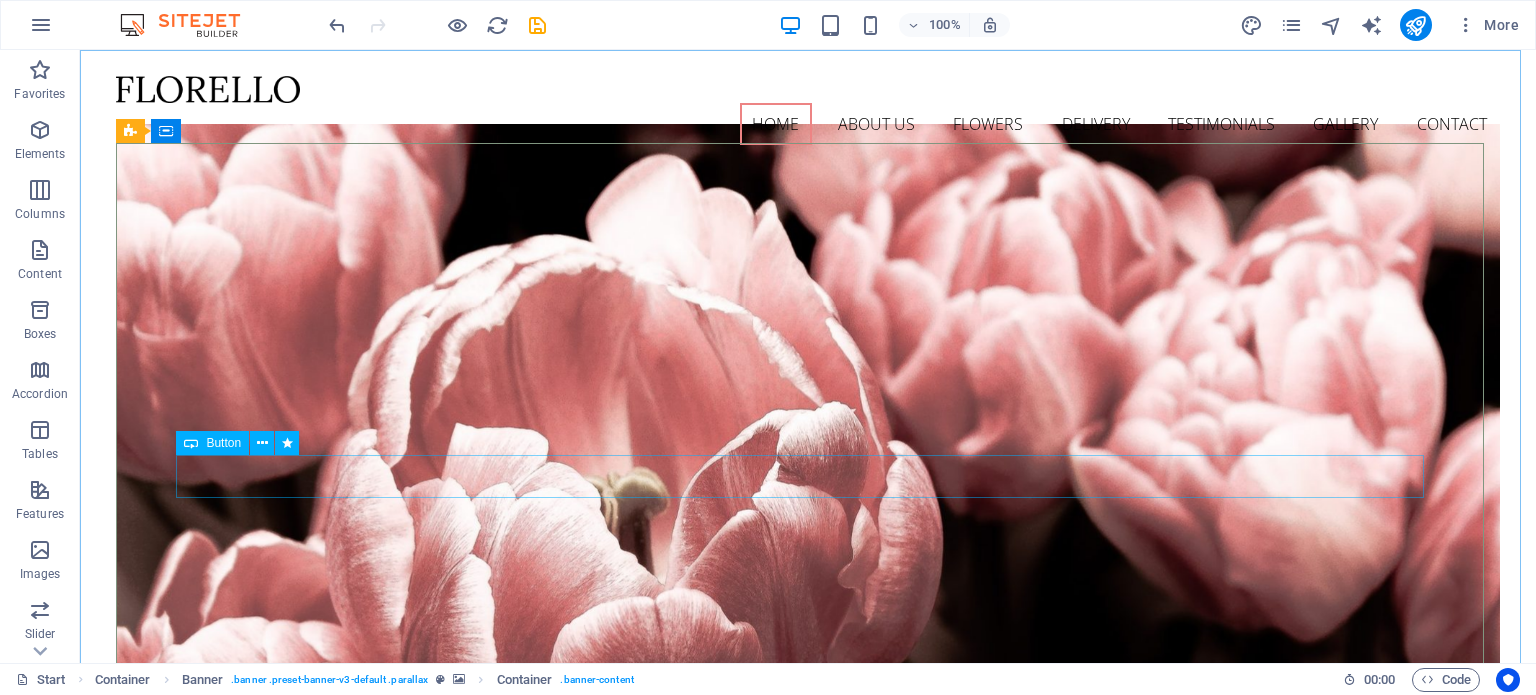 click on "Learn more" at bounding box center [808, 1011] 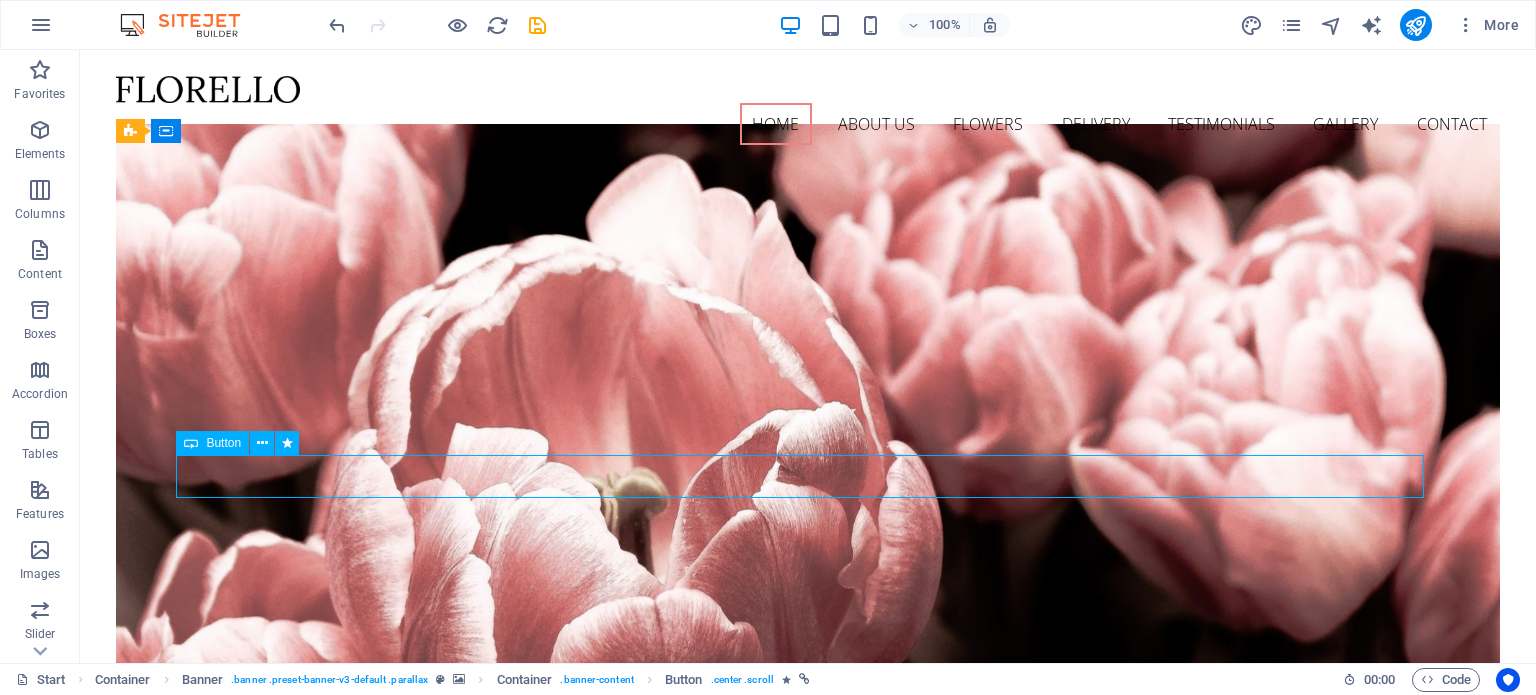 click on "Learn more" at bounding box center (808, 1011) 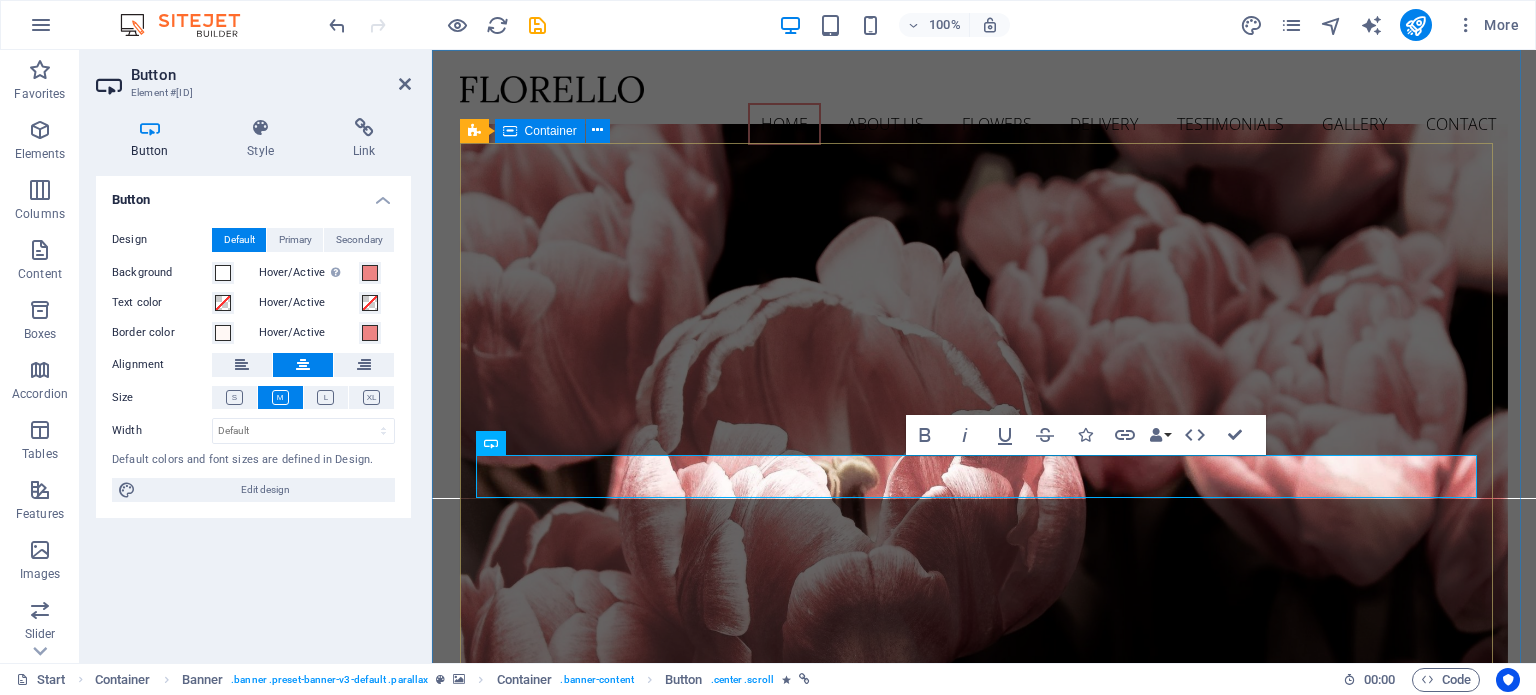 type 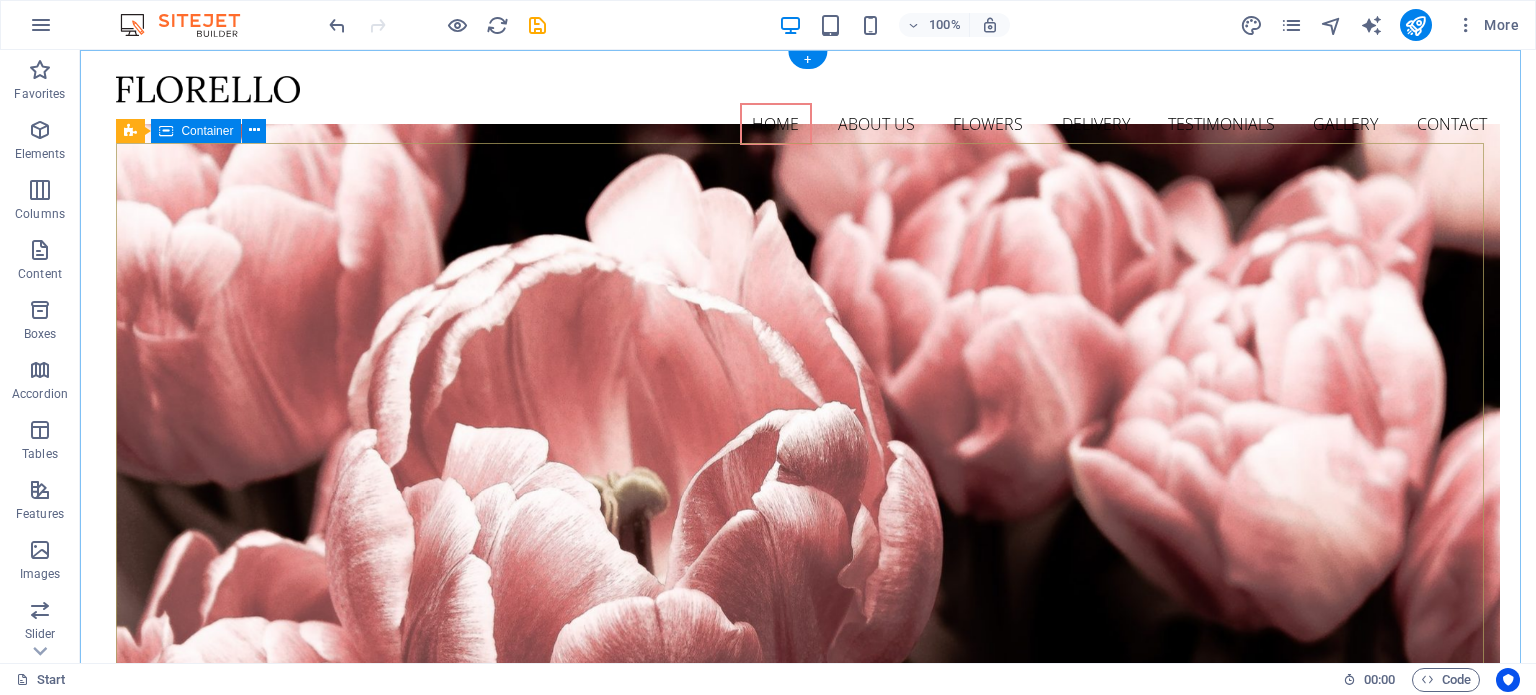 click on "AKUNTAN PUBLIK KONSULTASIKAN BISNISMU SEKARANG" at bounding box center [807, 923] 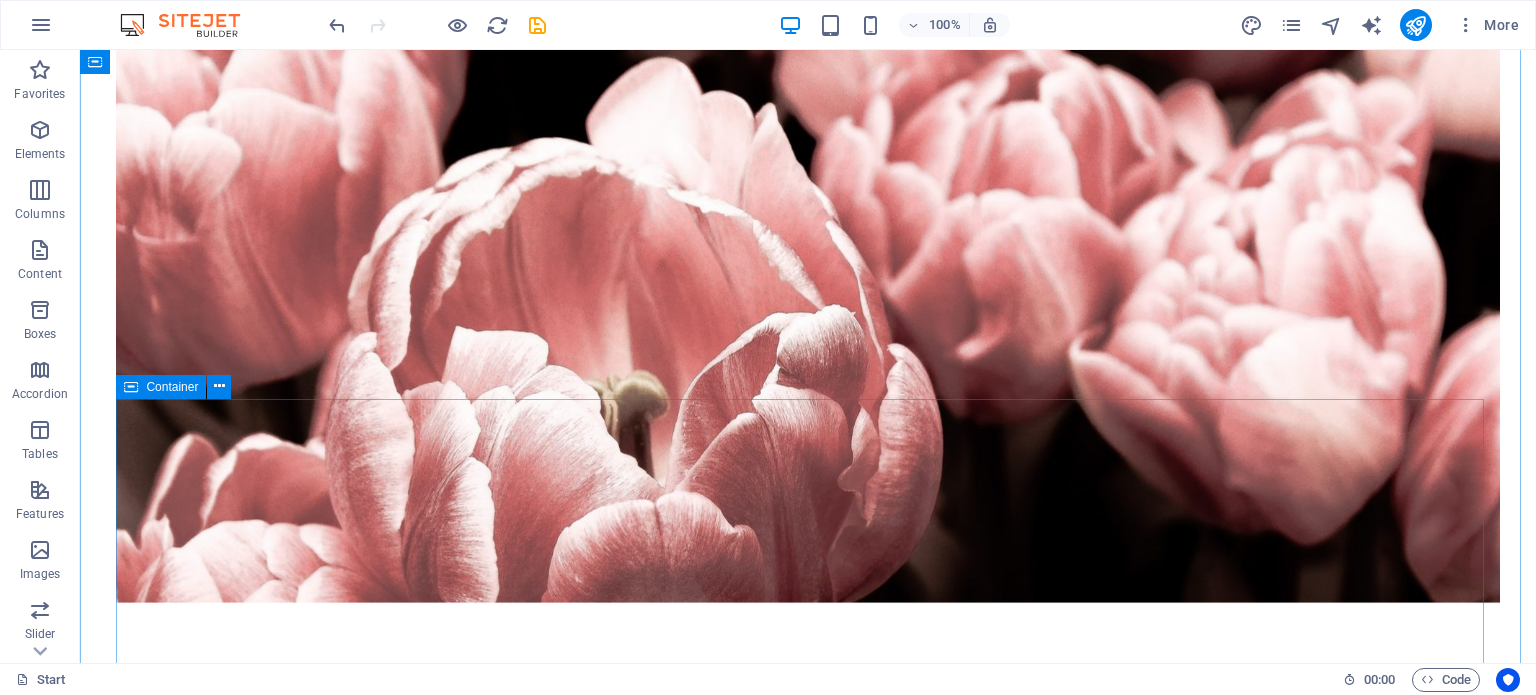 scroll, scrollTop: 0, scrollLeft: 0, axis: both 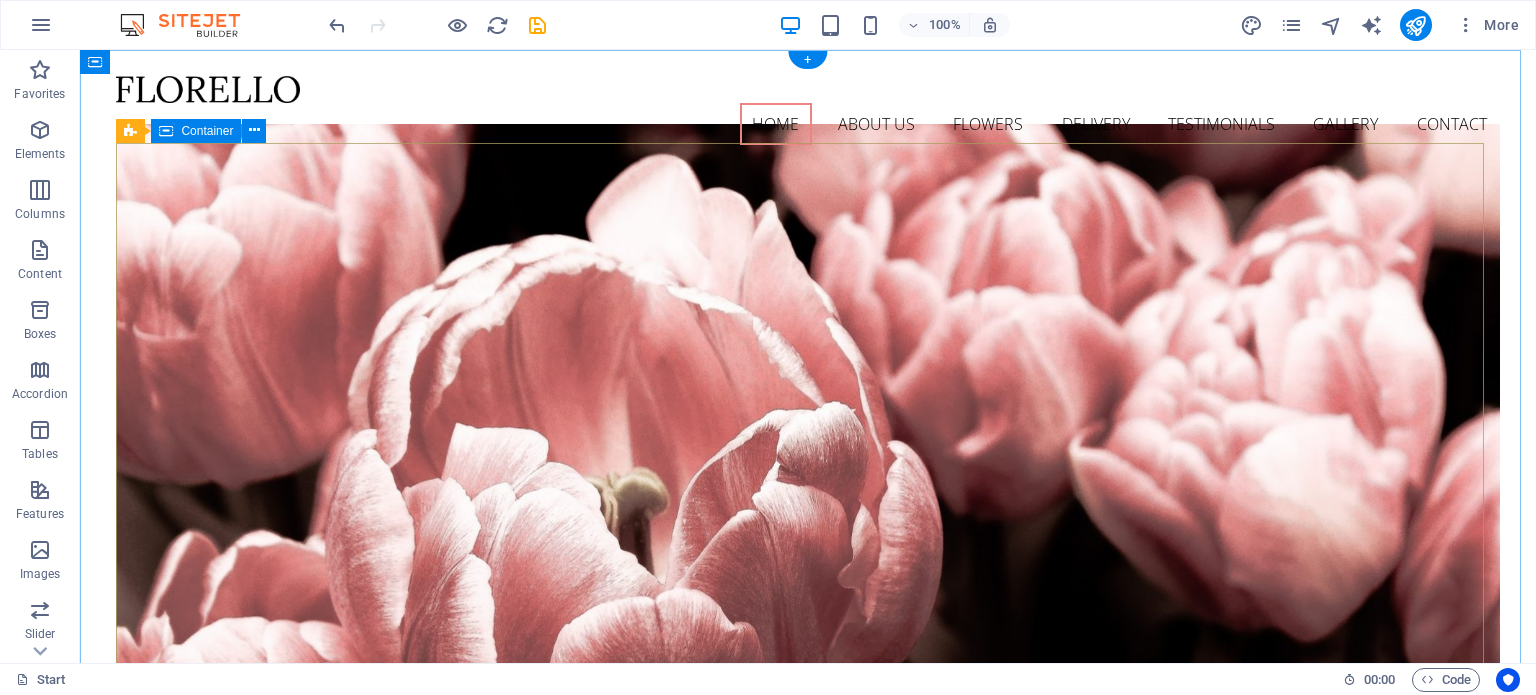 click on "AKUNTAN PUBLIK KONSULTASIKAN BISNISMU SEKARANG" at bounding box center (807, 923) 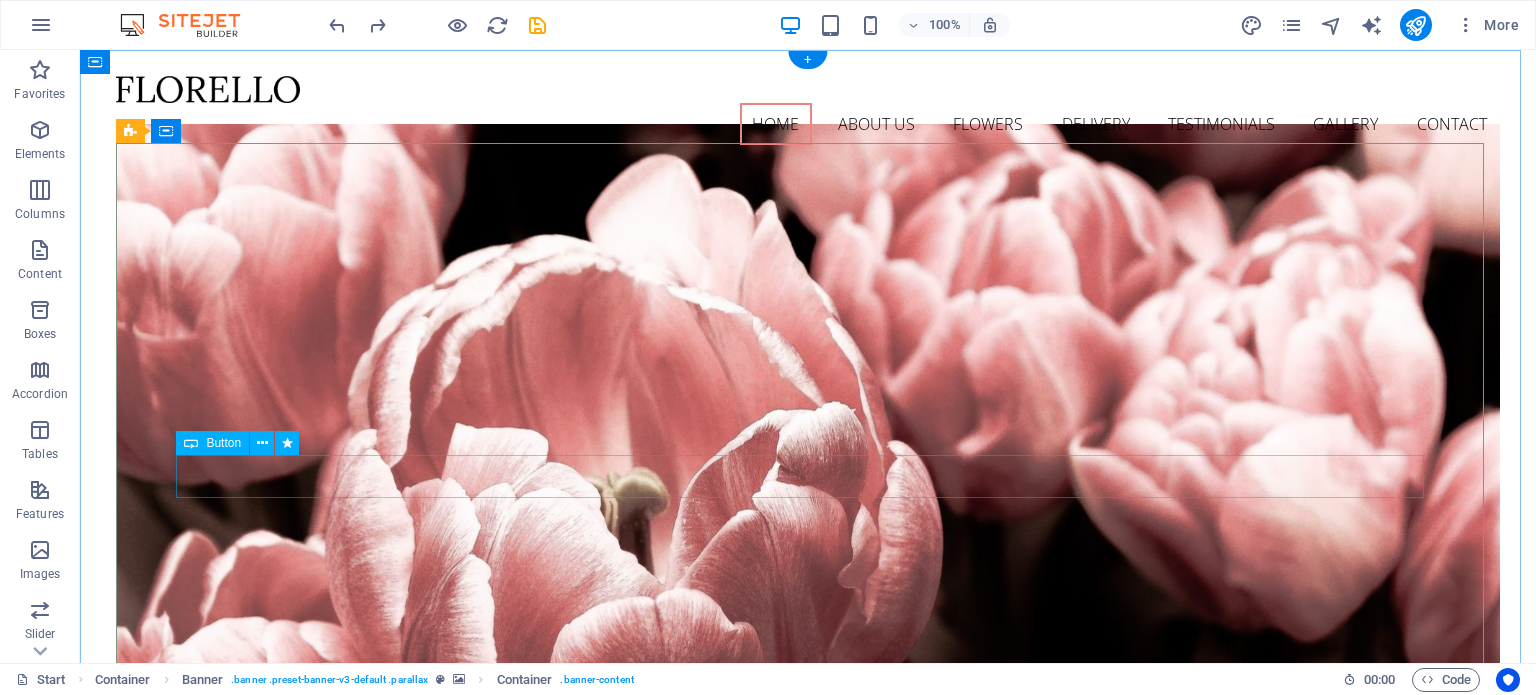 click on "Learn more" at bounding box center [808, 1011] 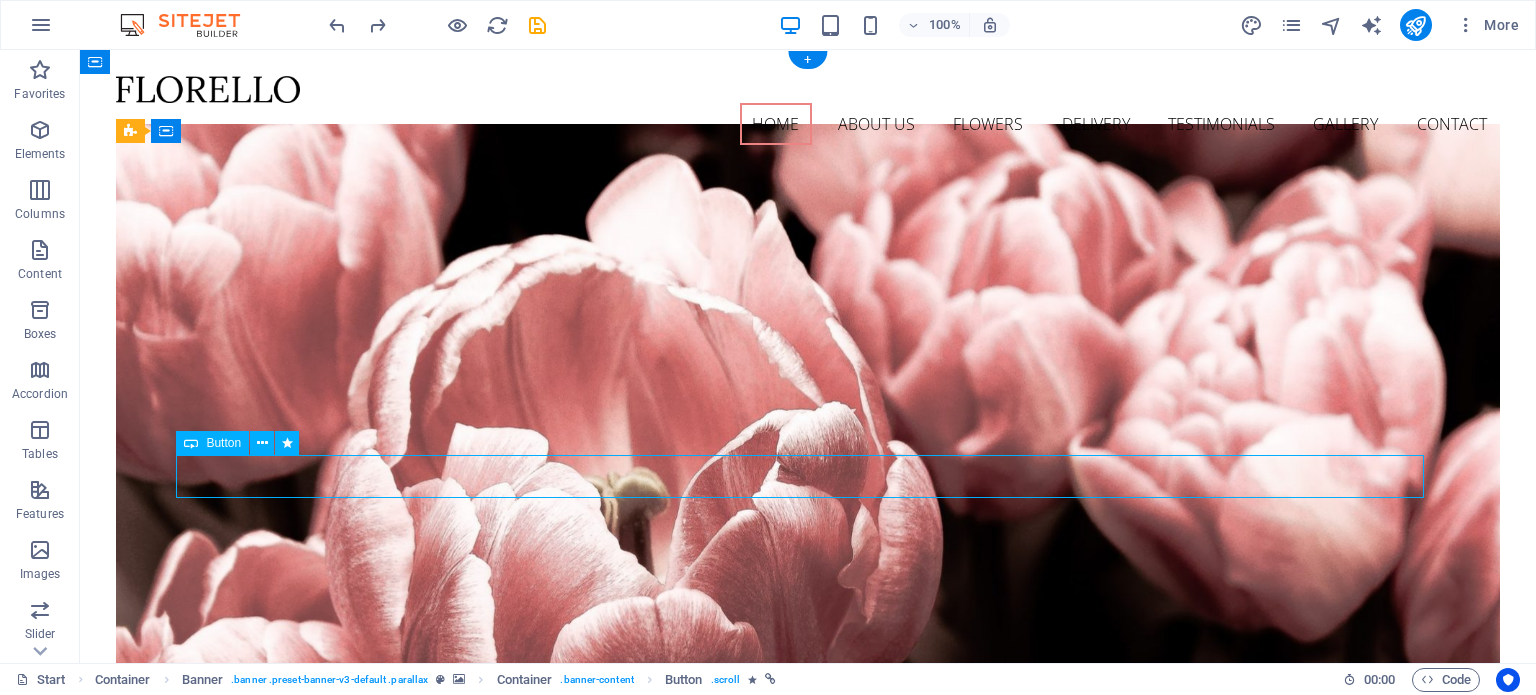 click on "Learn more" at bounding box center [808, 1011] 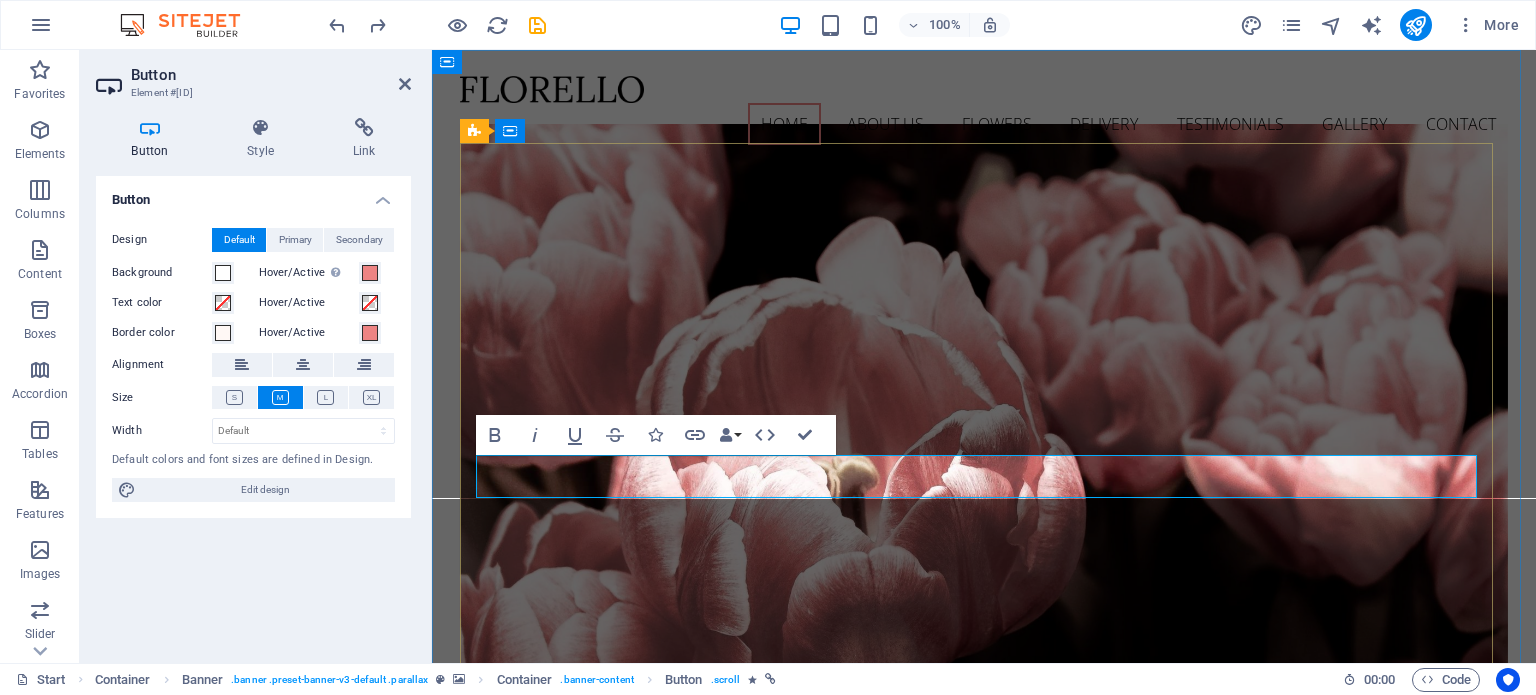 type 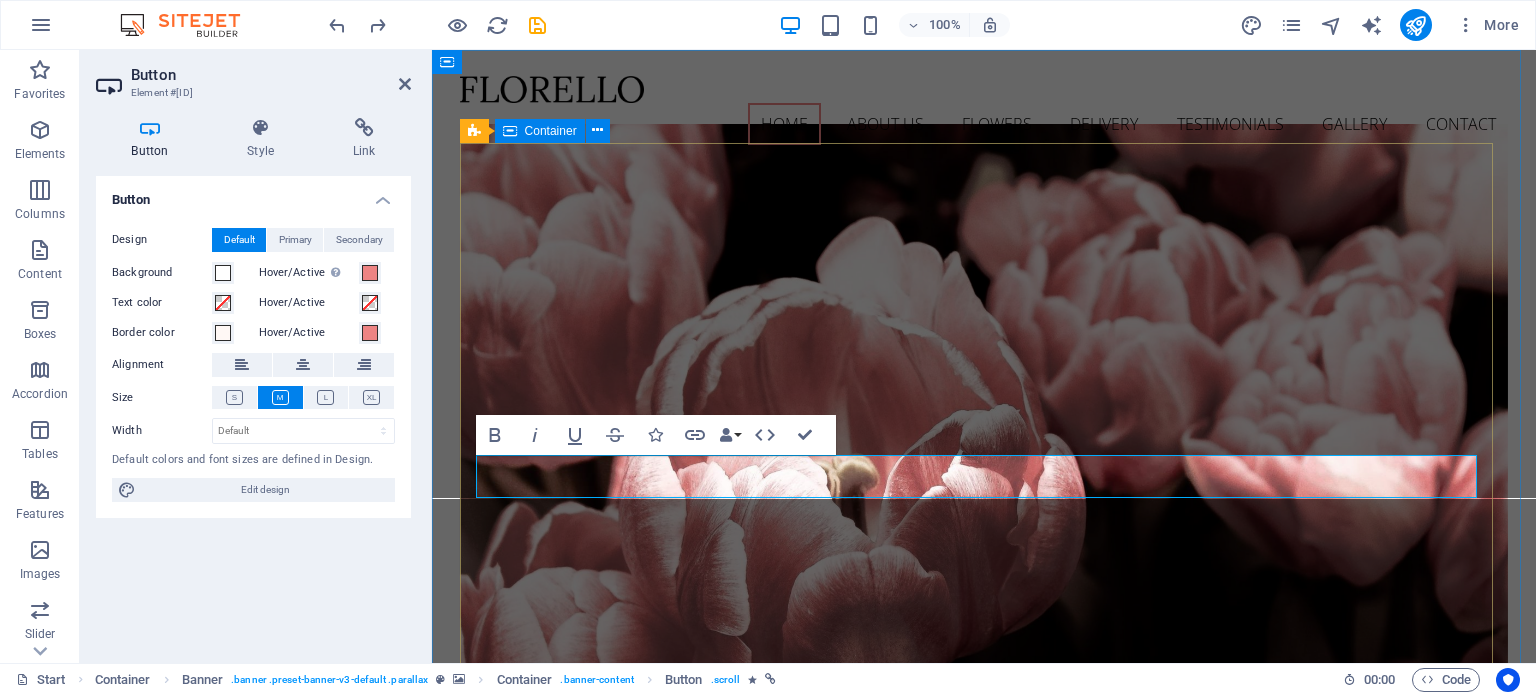 click on "AKUNTAN PUBLIK KONSULTASIKAN BISNISMU SEKARANG KENALI KAMI LEBIH DALAM" at bounding box center (984, 945) 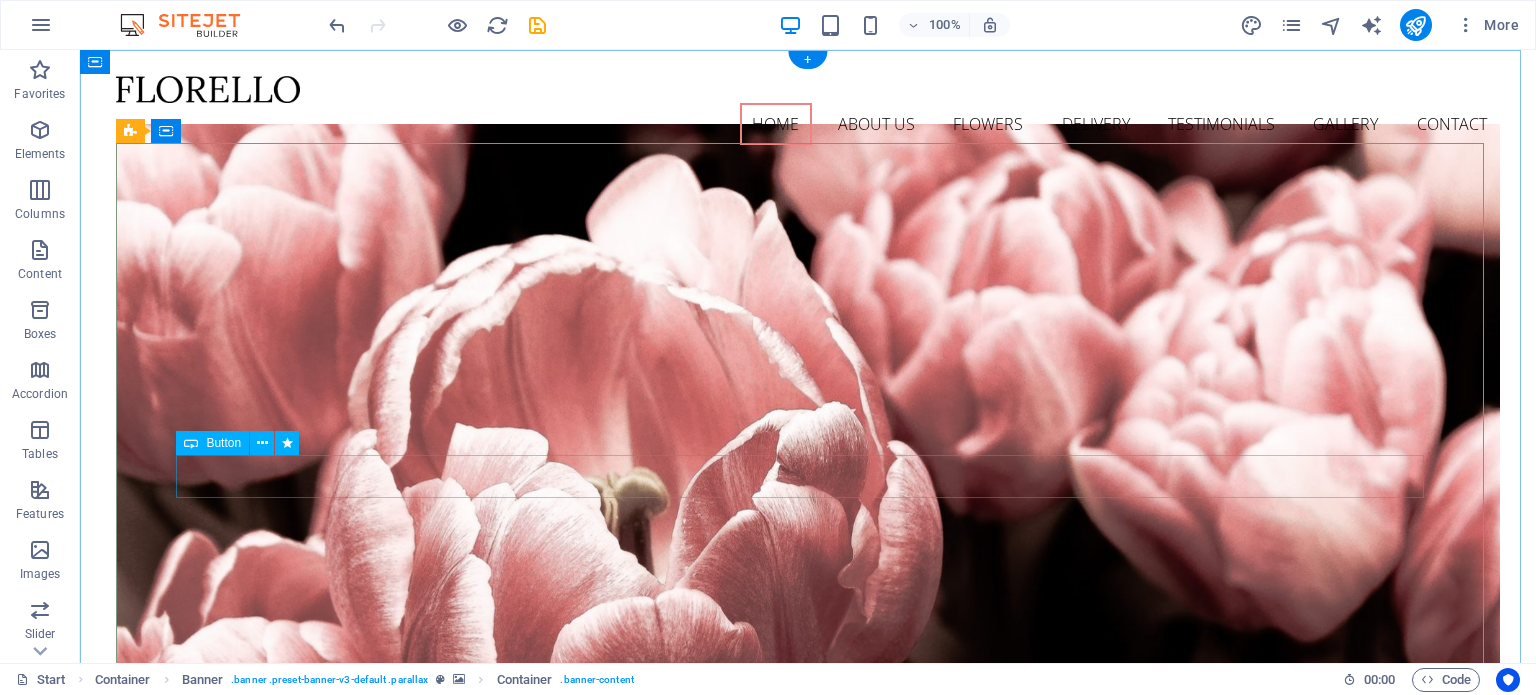click on "KENALI KAMI LEBIH DALAM" at bounding box center (808, 1011) 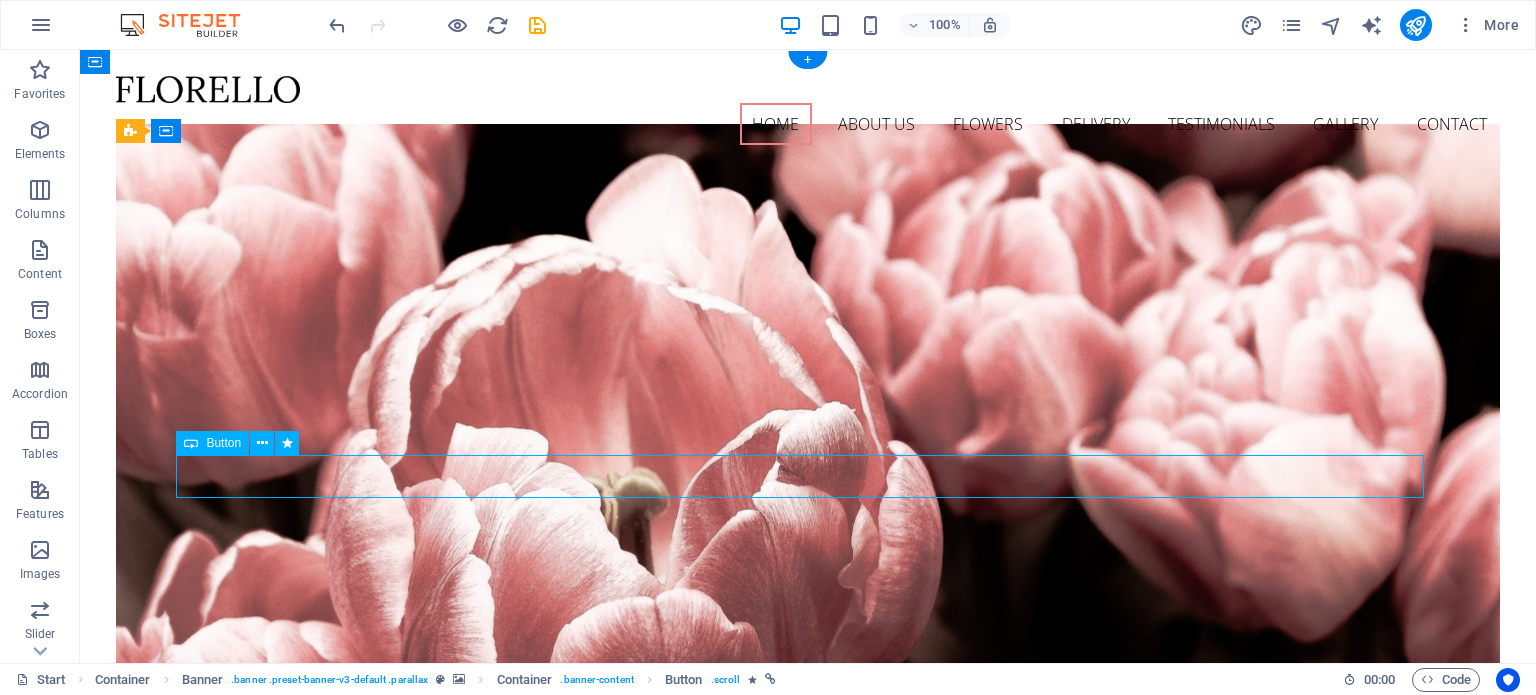 drag, startPoint x: 316, startPoint y: 465, endPoint x: 711, endPoint y: 475, distance: 395.12656 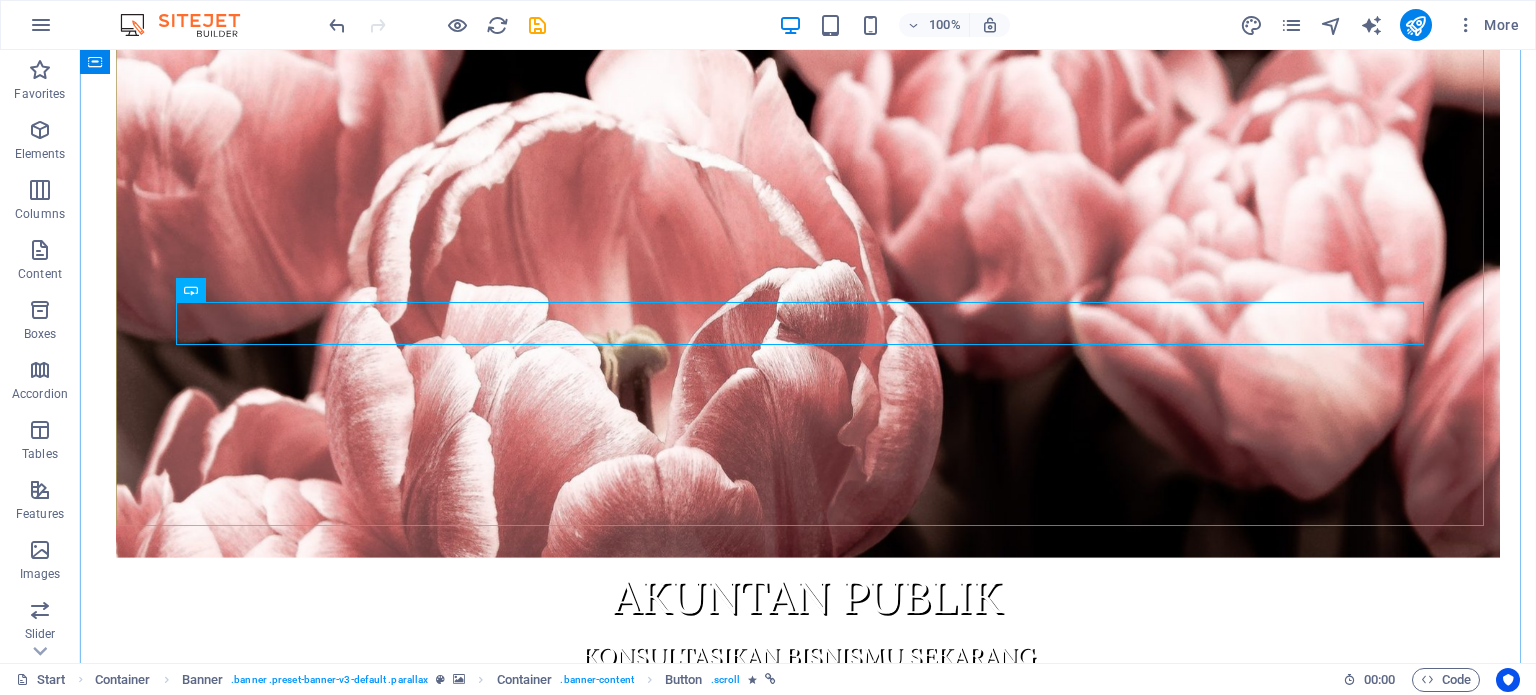 scroll, scrollTop: 300, scrollLeft: 0, axis: vertical 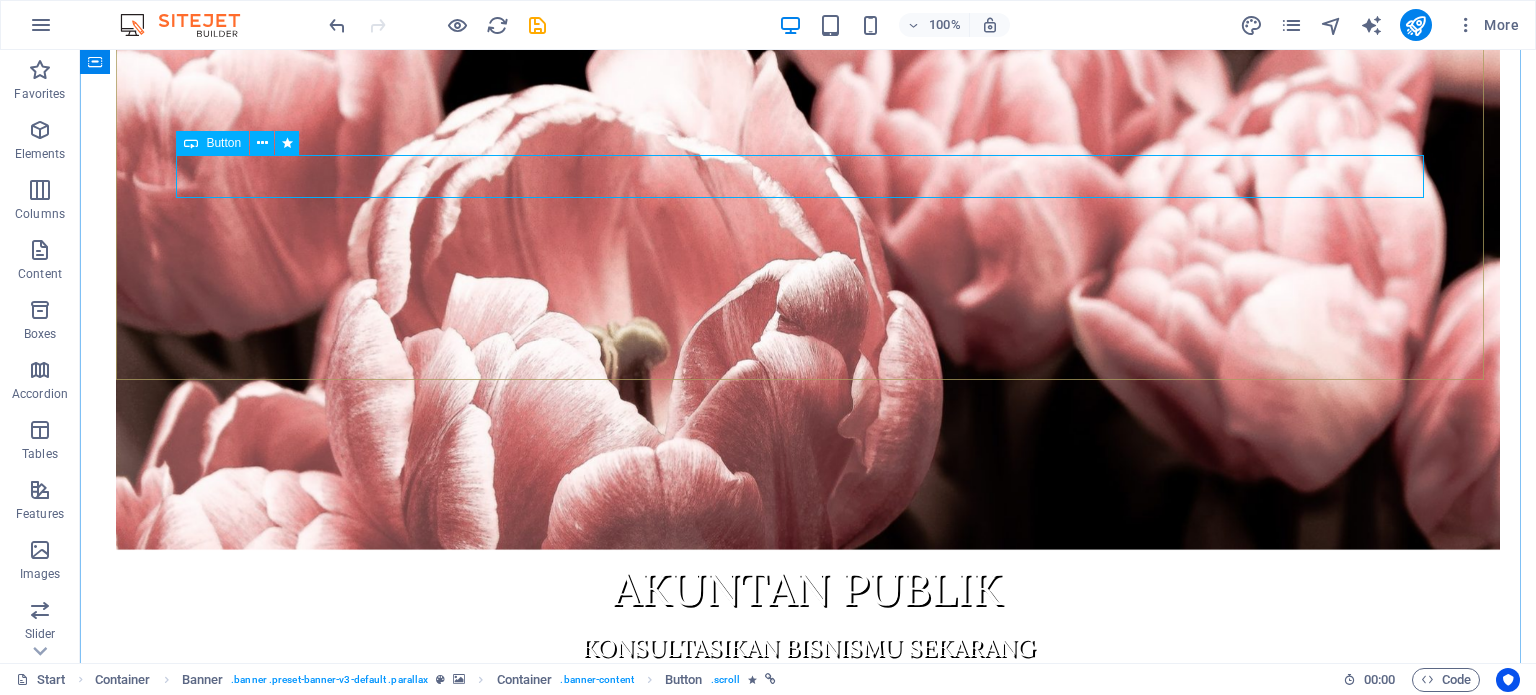 click on "KENALI KAMI LEBIH DALAM" at bounding box center (808, 711) 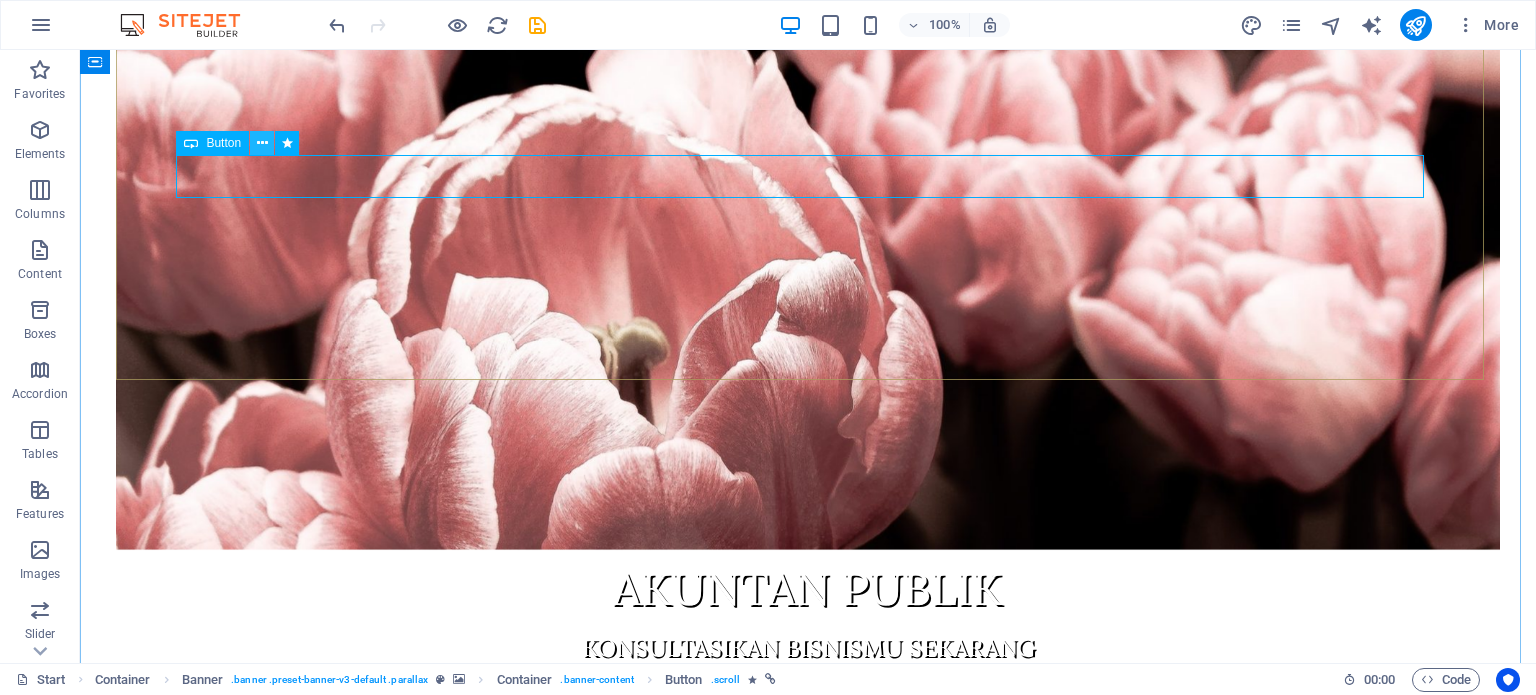 click at bounding box center (262, 143) 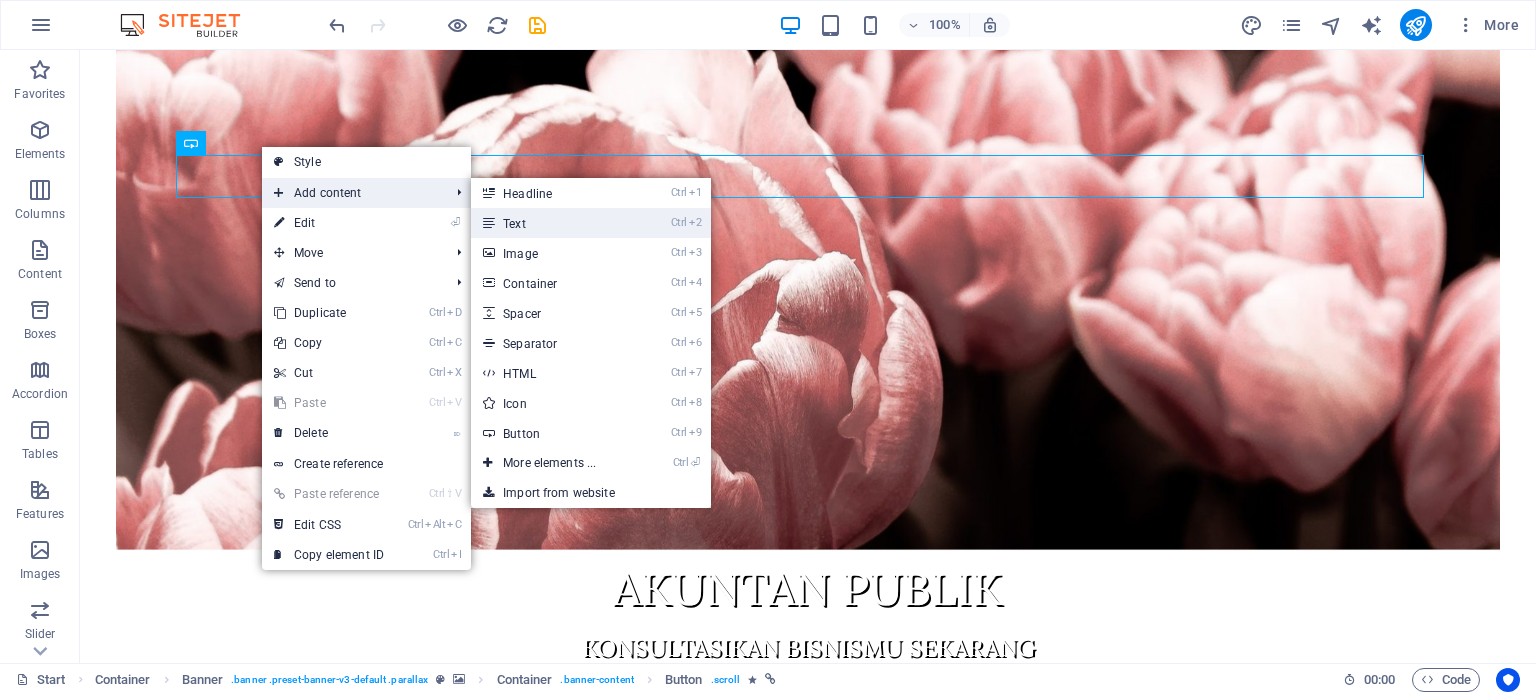 click on "Ctrl 2  Text" at bounding box center [553, 223] 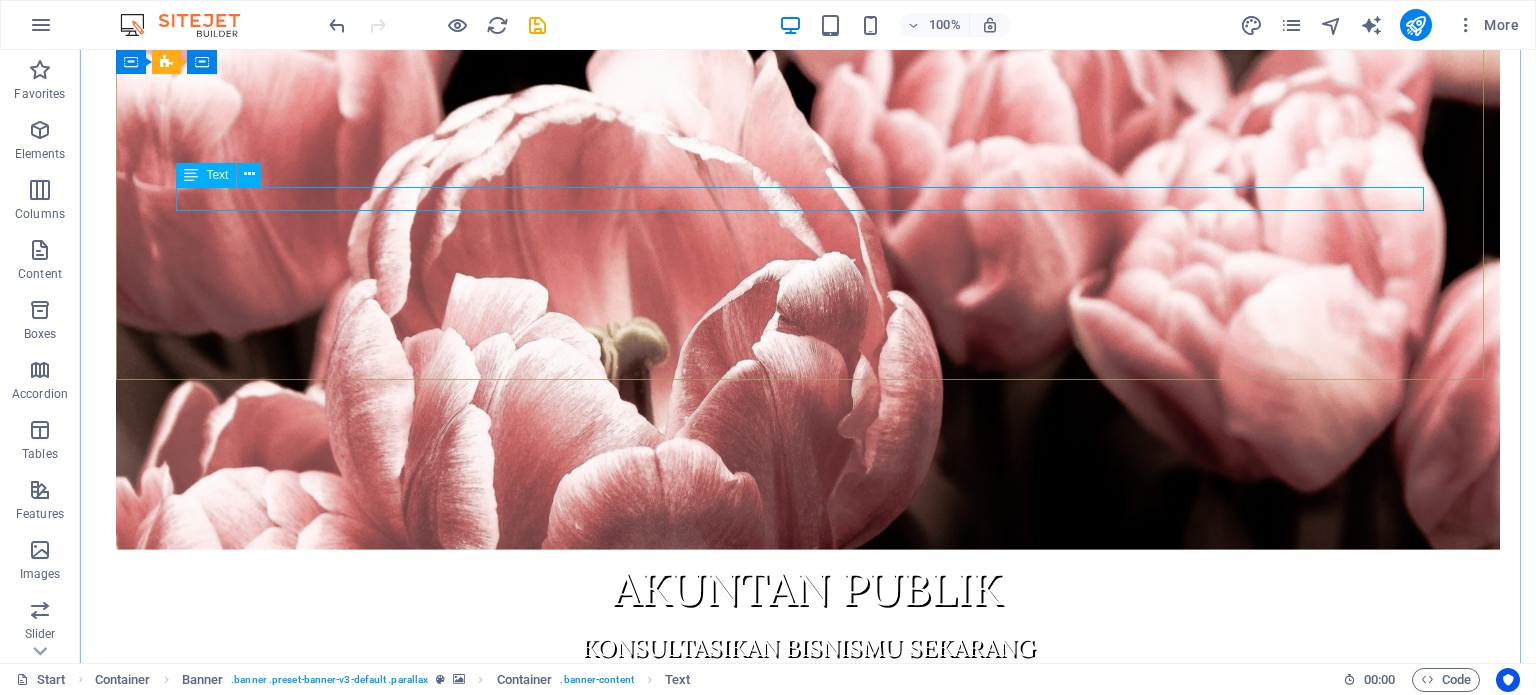 click on "New text element" at bounding box center (808, 745) 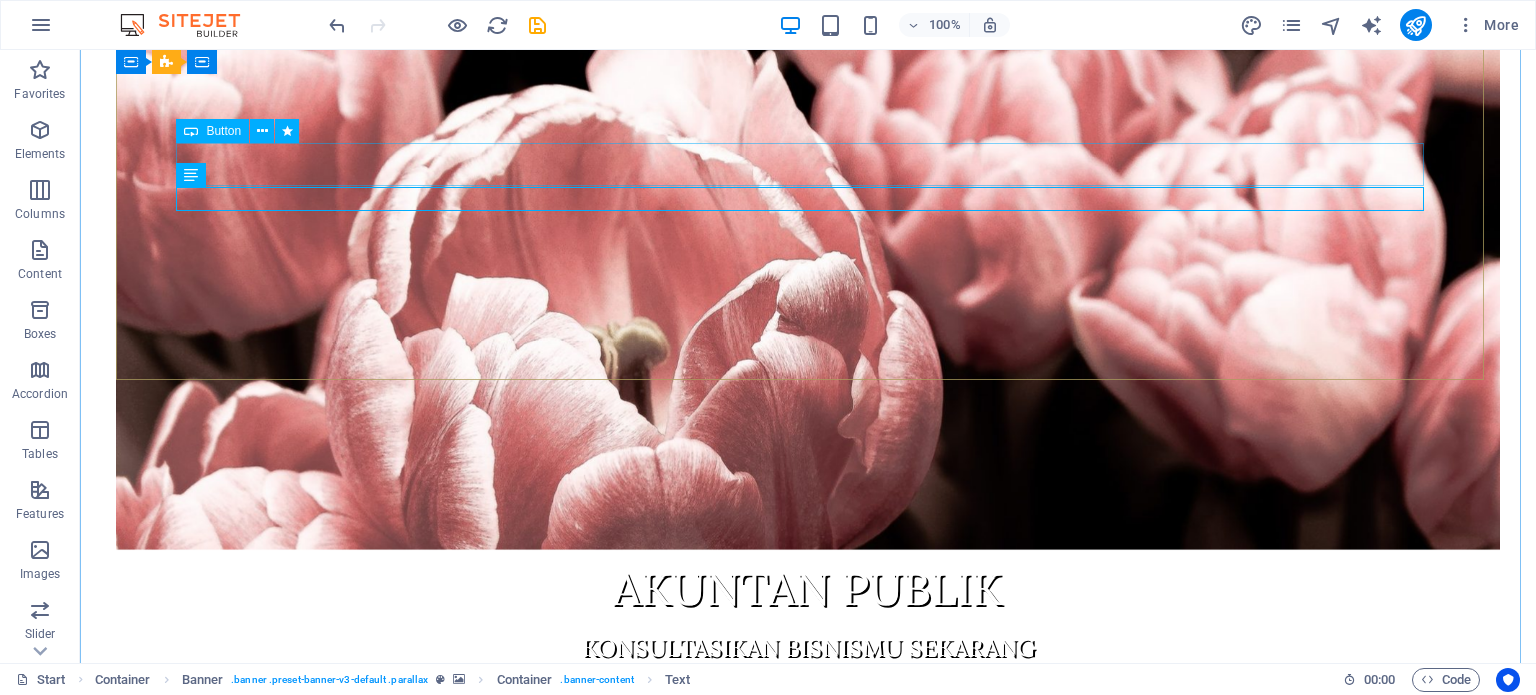 click on "KENALI KAMI LEBIH DALAM" at bounding box center (808, 711) 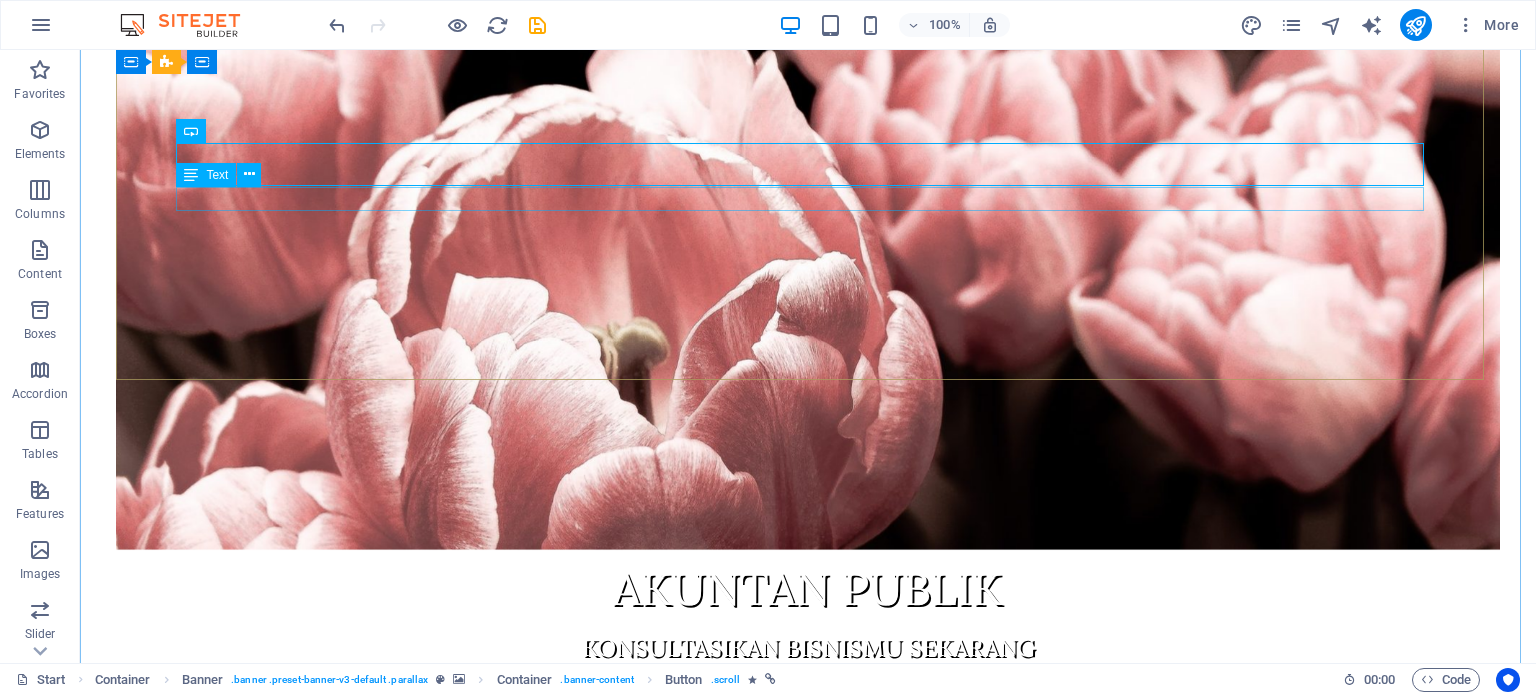click on "New text element" at bounding box center [808, 745] 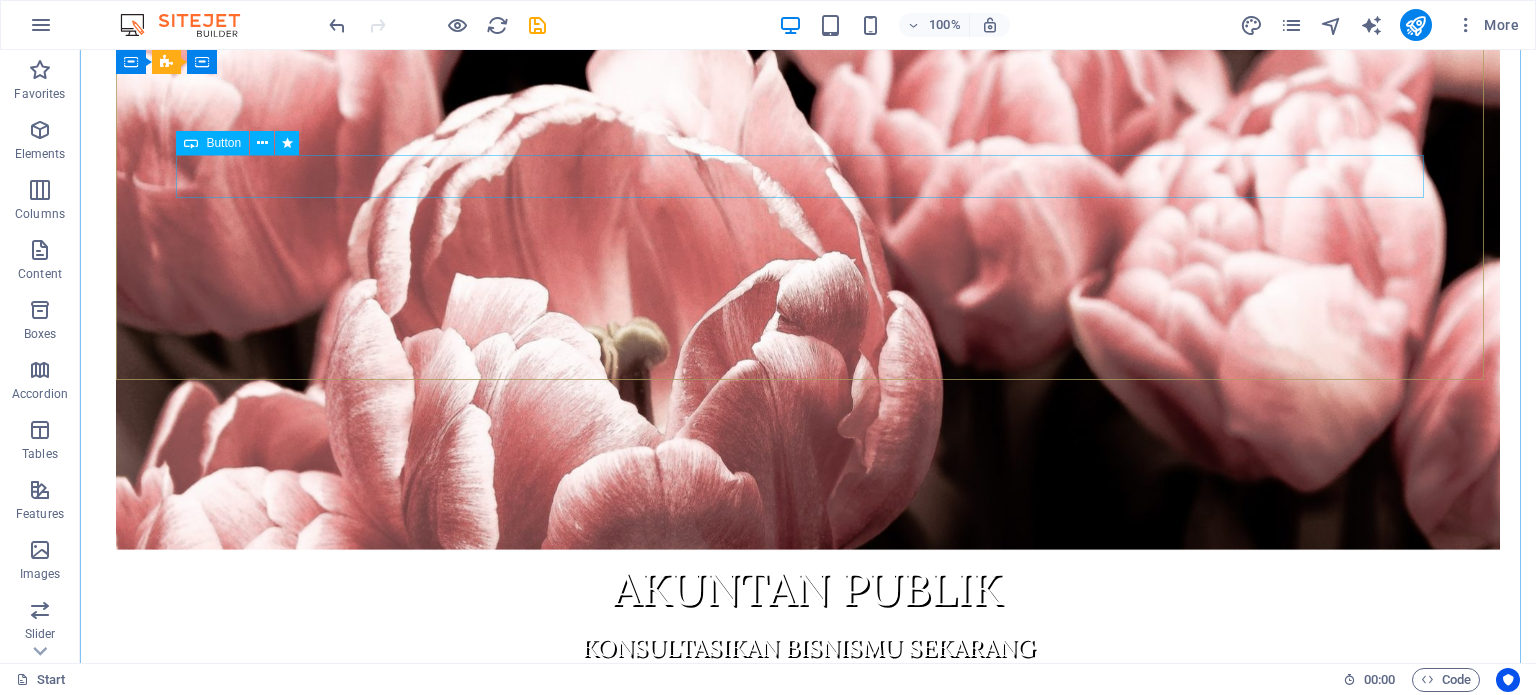 click on "KENALI KAMI LEBIH DALAM" at bounding box center (808, 711) 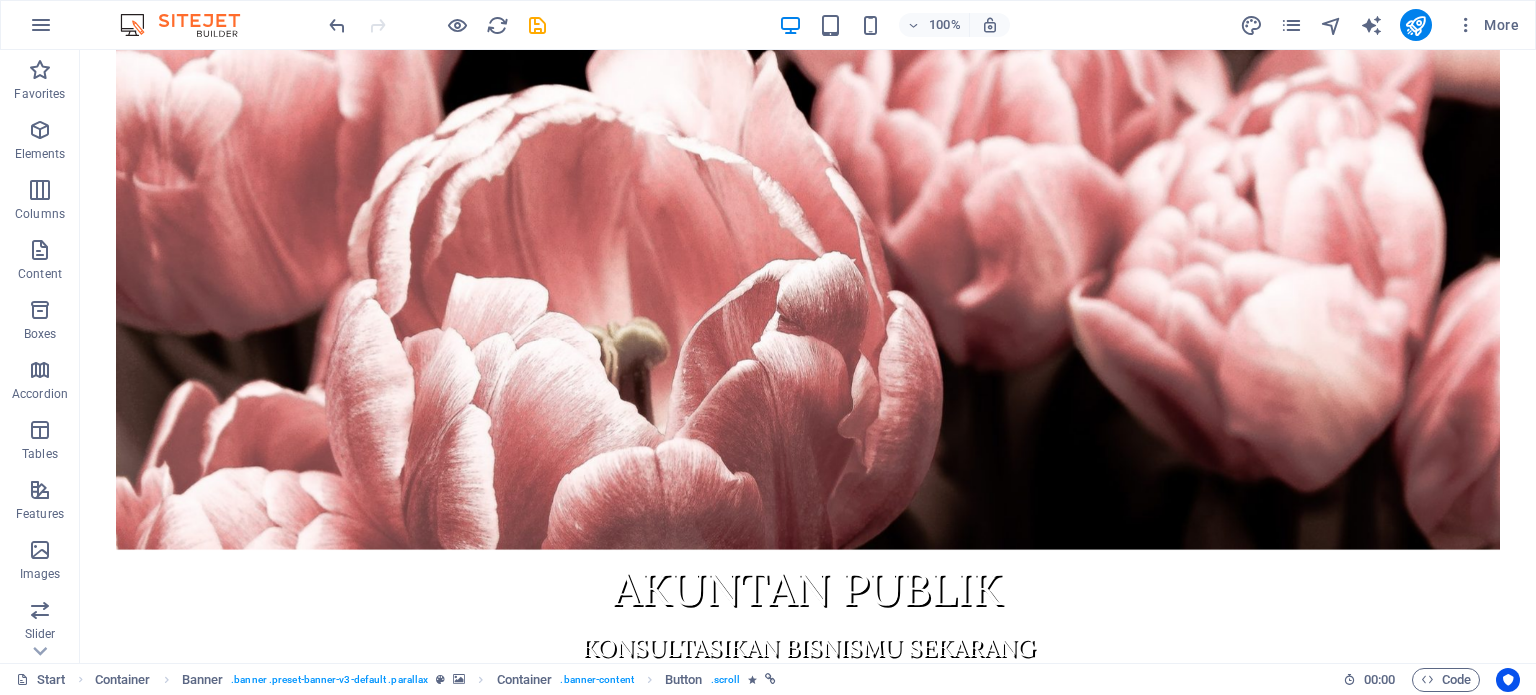 drag, startPoint x: 276, startPoint y: 192, endPoint x: 801, endPoint y: 165, distance: 525.69385 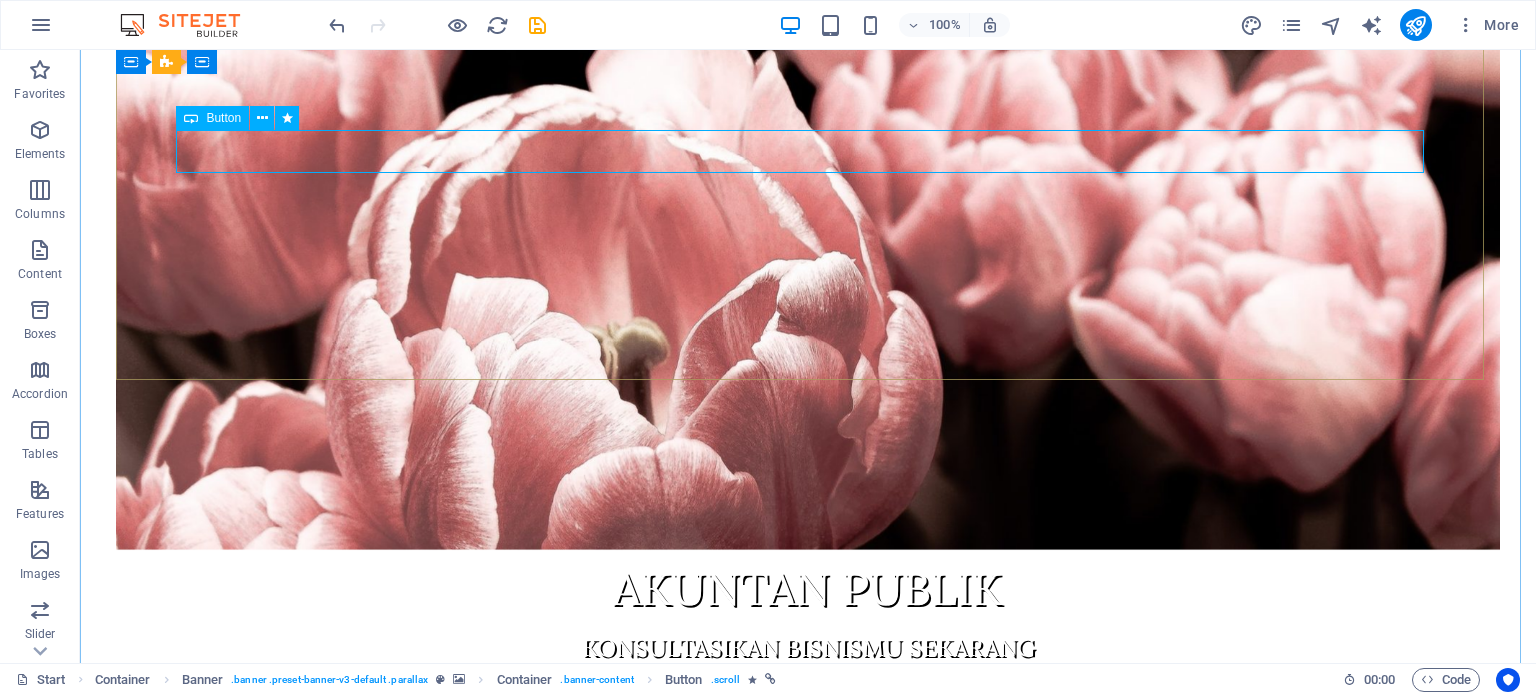 click on "KENALI KAMI LEBIH DALAM" at bounding box center [808, 686] 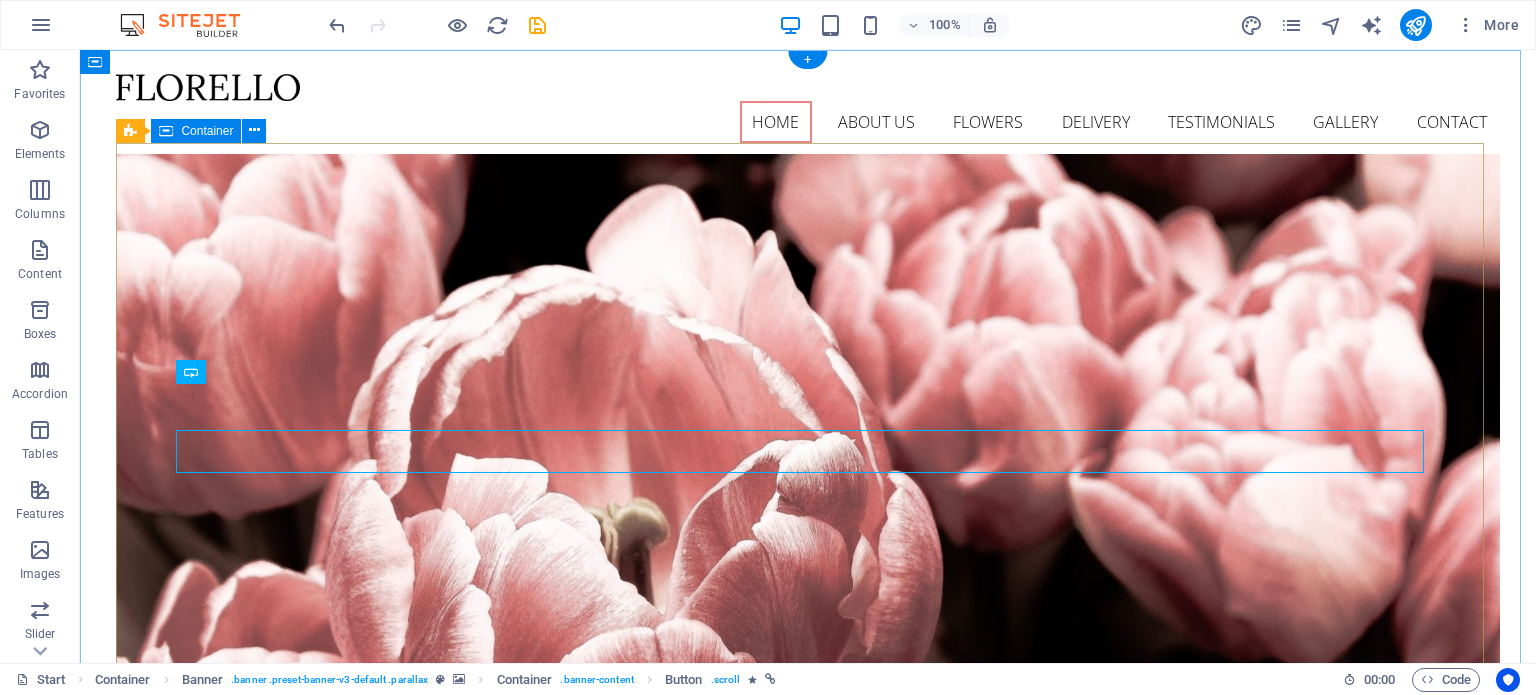 scroll, scrollTop: 0, scrollLeft: 0, axis: both 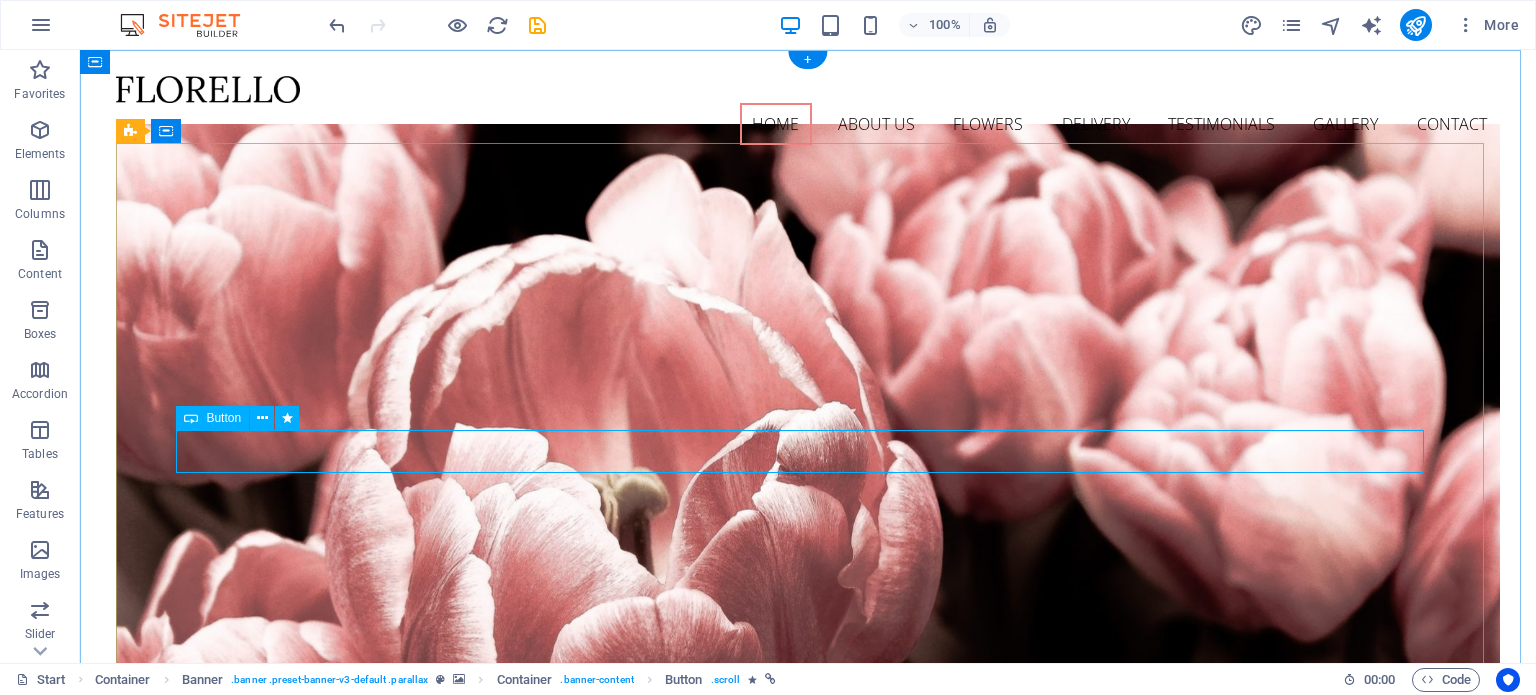 click on "KENALI KAMI LEBIH DALAM" at bounding box center (808, 986) 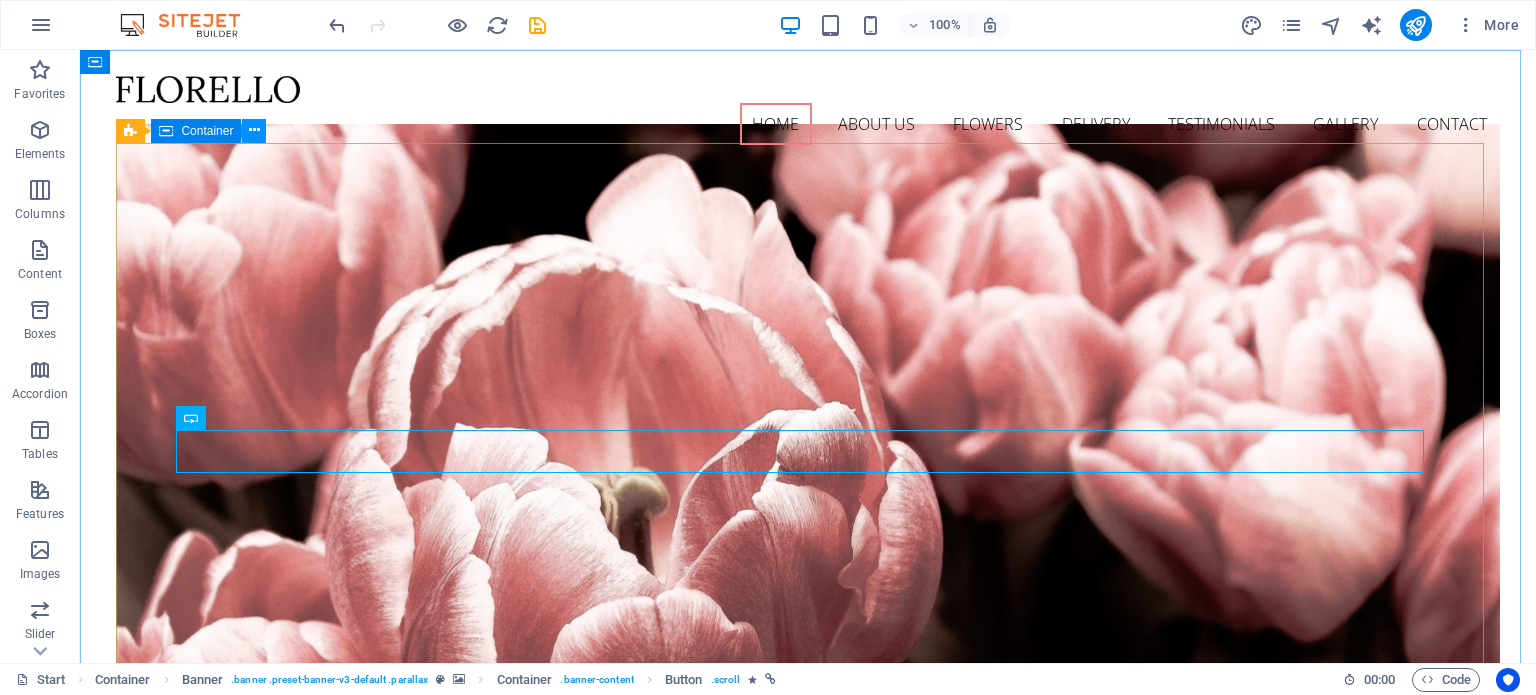click at bounding box center [254, 130] 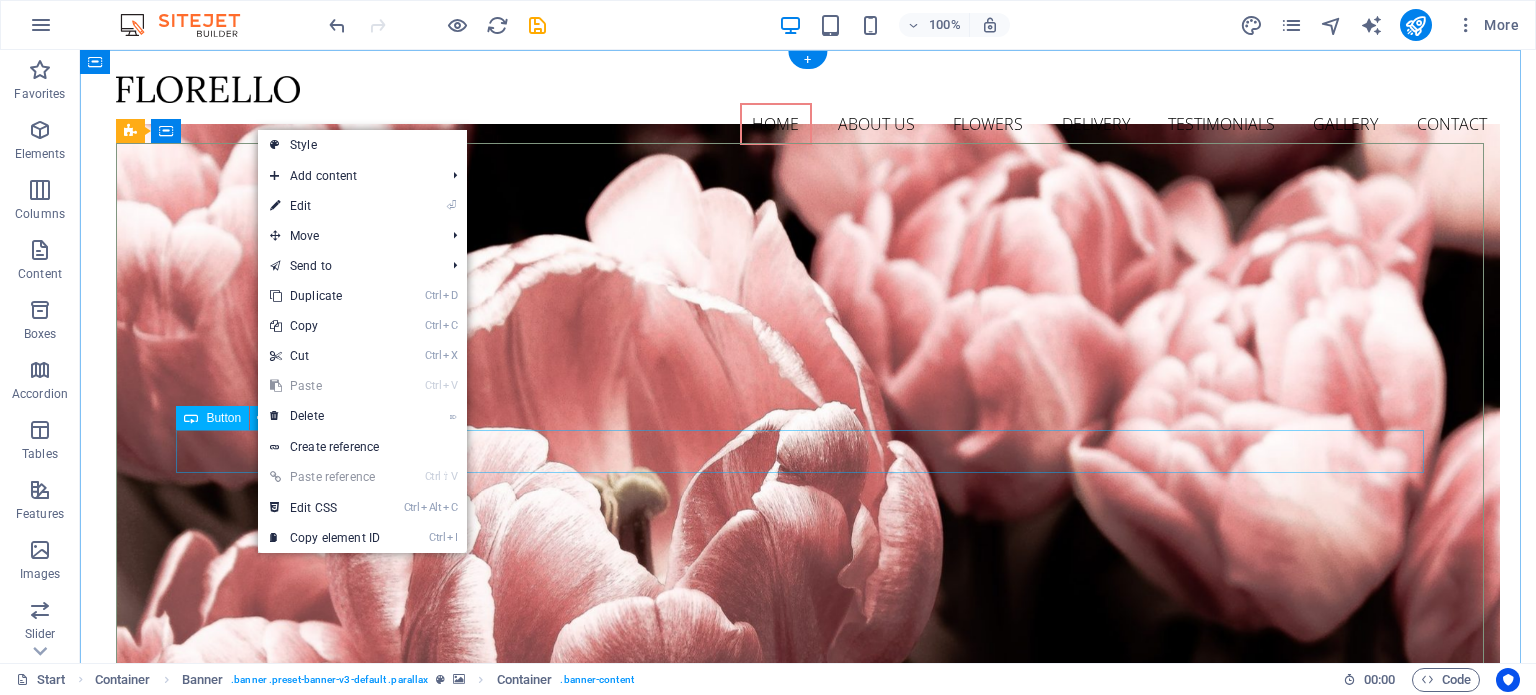 click on "KENALI KAMI LEBIH DALAM" at bounding box center [808, 986] 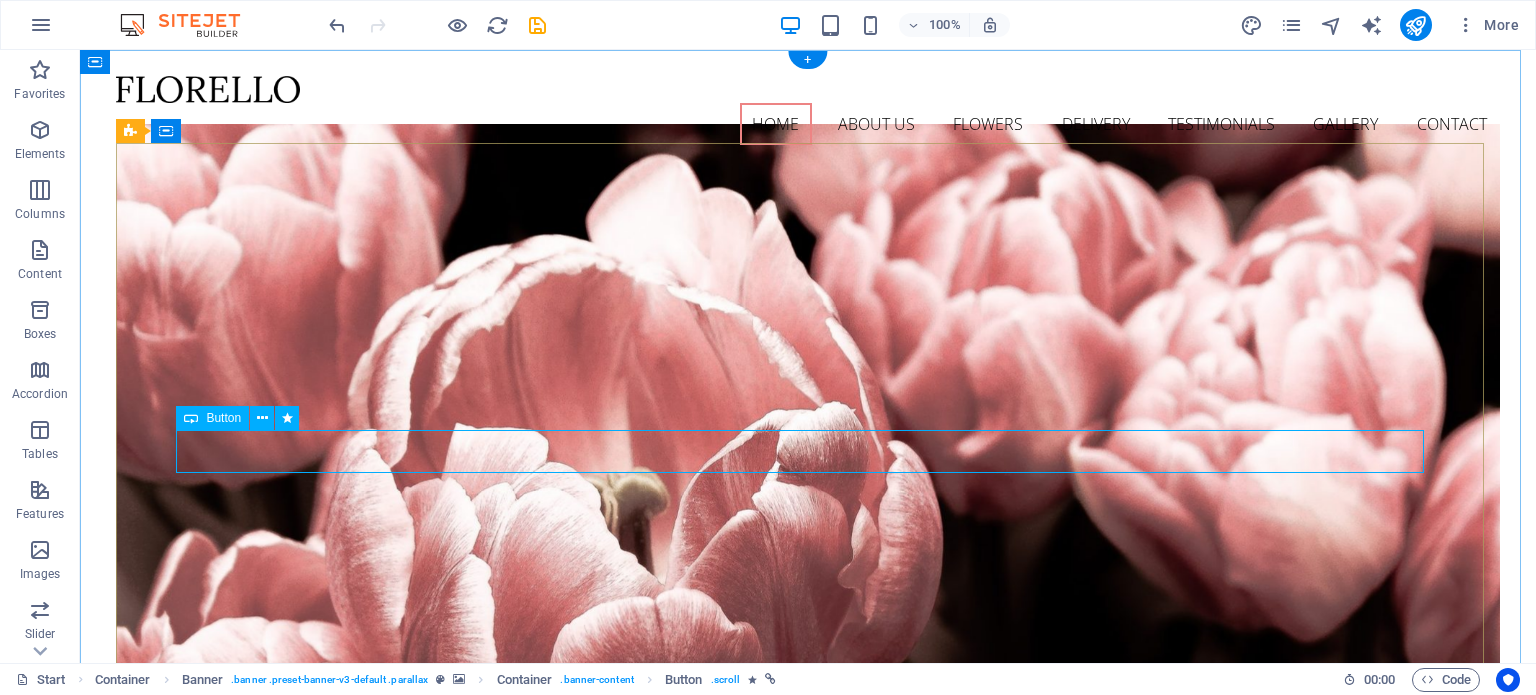click on "KENALI KAMI LEBIH DALAM" at bounding box center [808, 986] 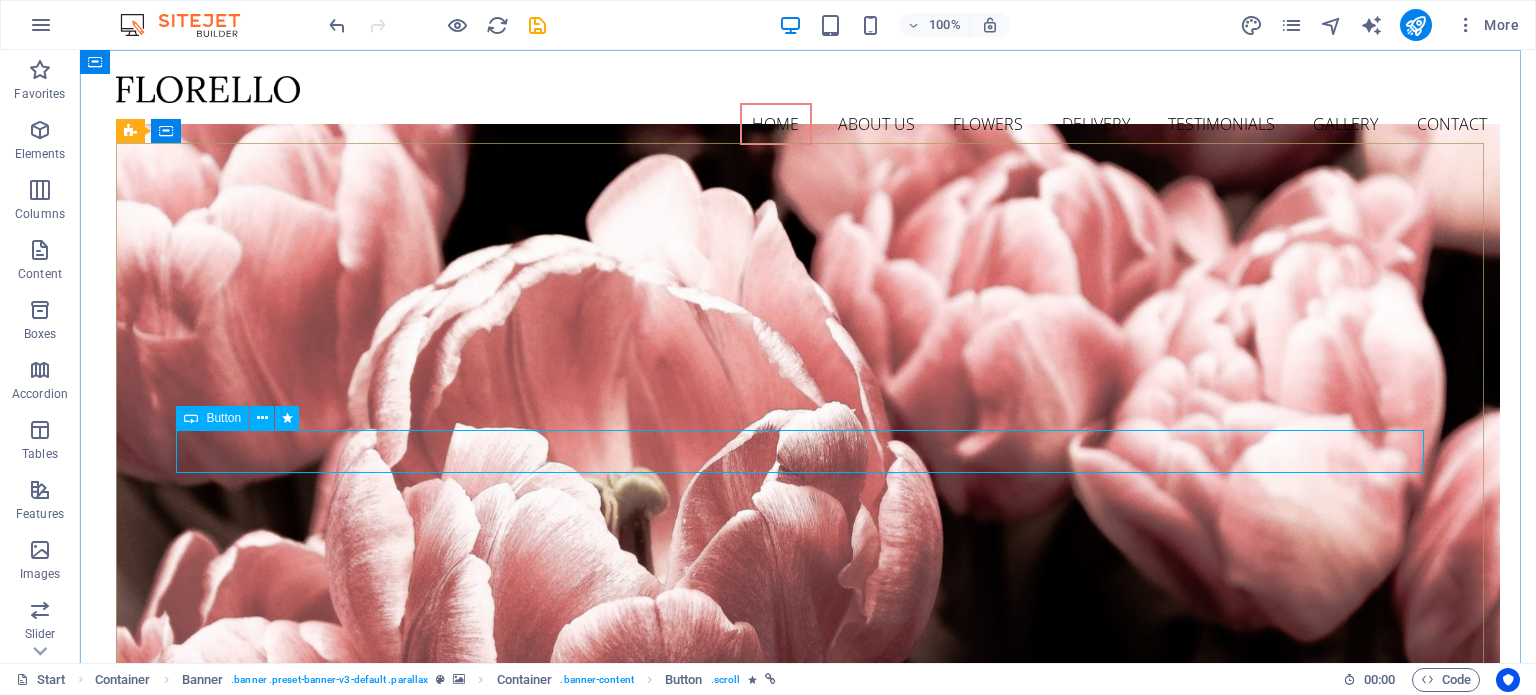 click on "Button" at bounding box center [223, 418] 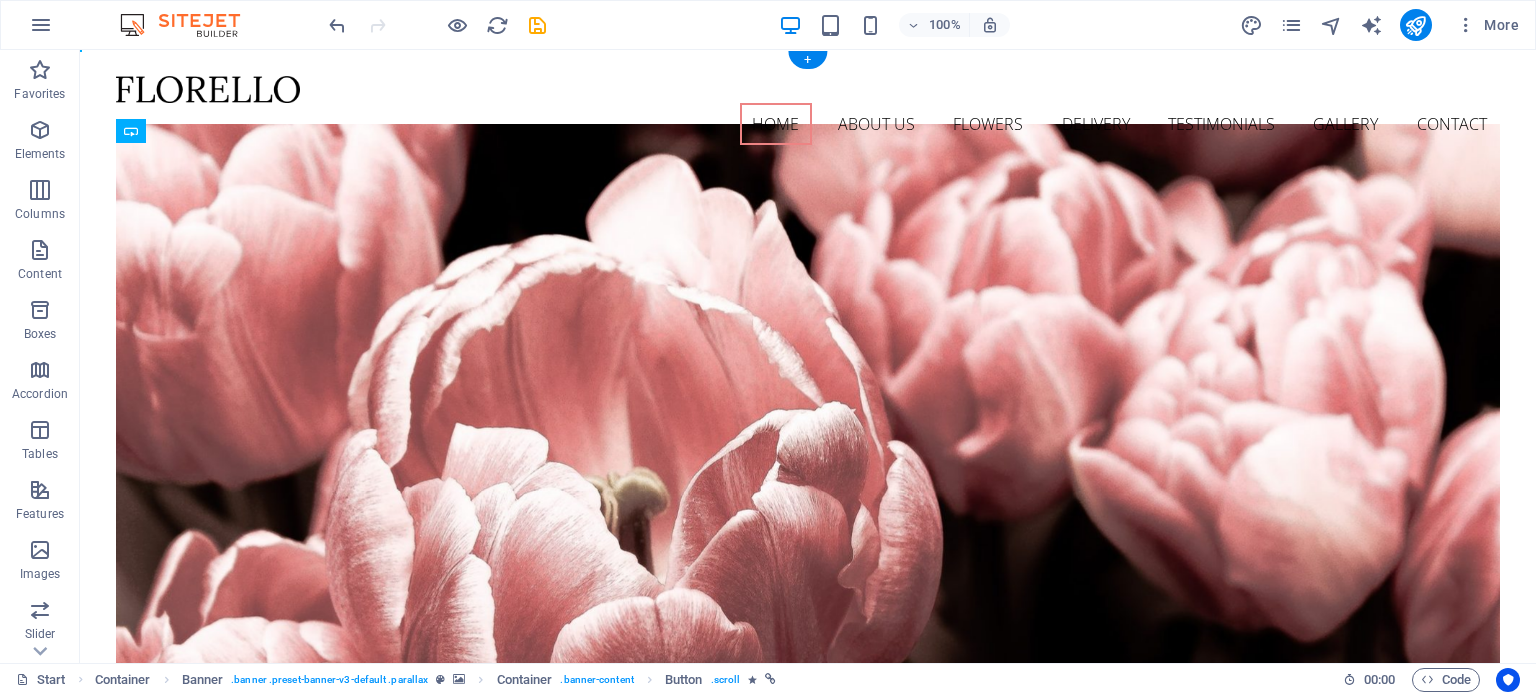 drag, startPoint x: 211, startPoint y: 442, endPoint x: 706, endPoint y: 478, distance: 496.30737 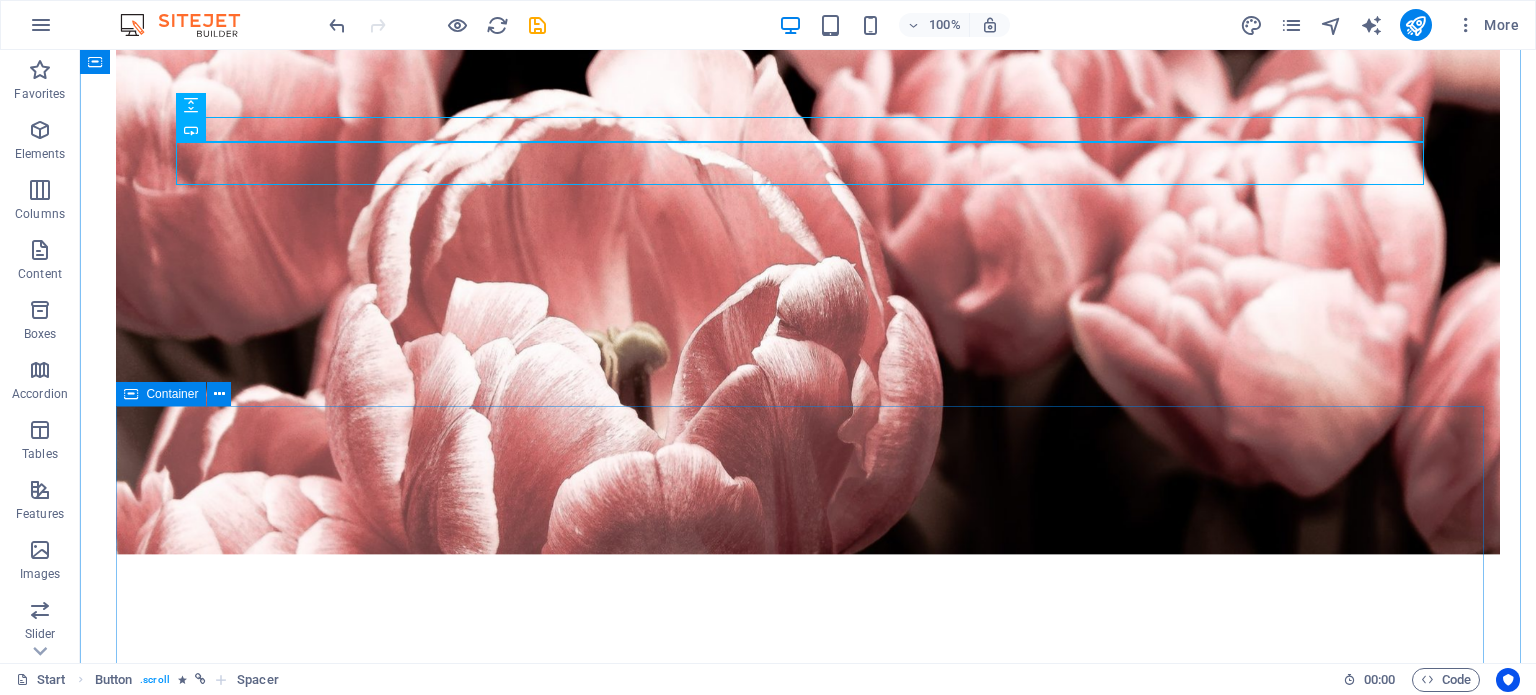 scroll, scrollTop: 400, scrollLeft: 0, axis: vertical 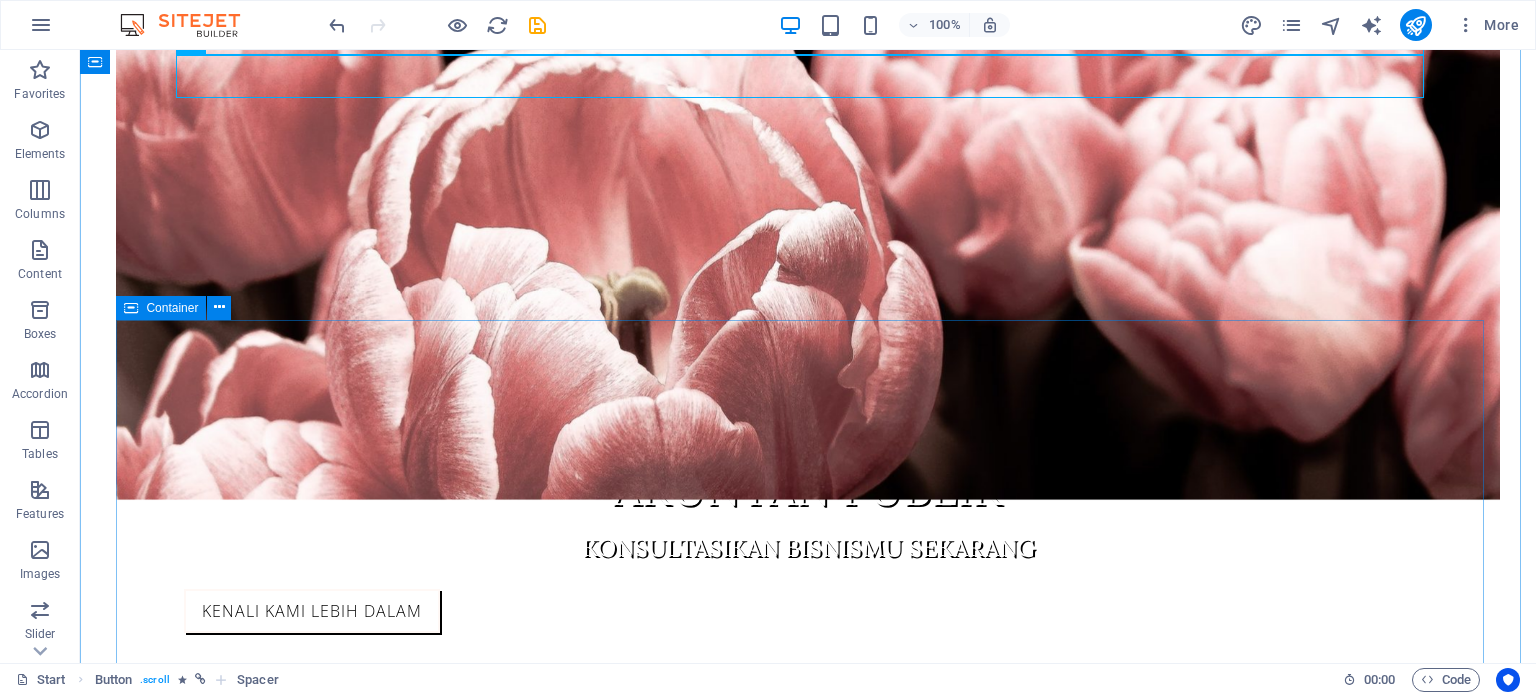 click on "Fresh Flowers Lorem ipsum dolor sit amet, consectetur adipisicing elit. Veritatis, dolorem! Perfect Choice Lorem ipsum dolor sit amet, consectetur adipisicing elit. Veritatis, dolorem! Delivery Lorem ipsum dolor sit amet, consectetur adipisicing elit. Veritatis, dolorem!" at bounding box center [807, 1267] 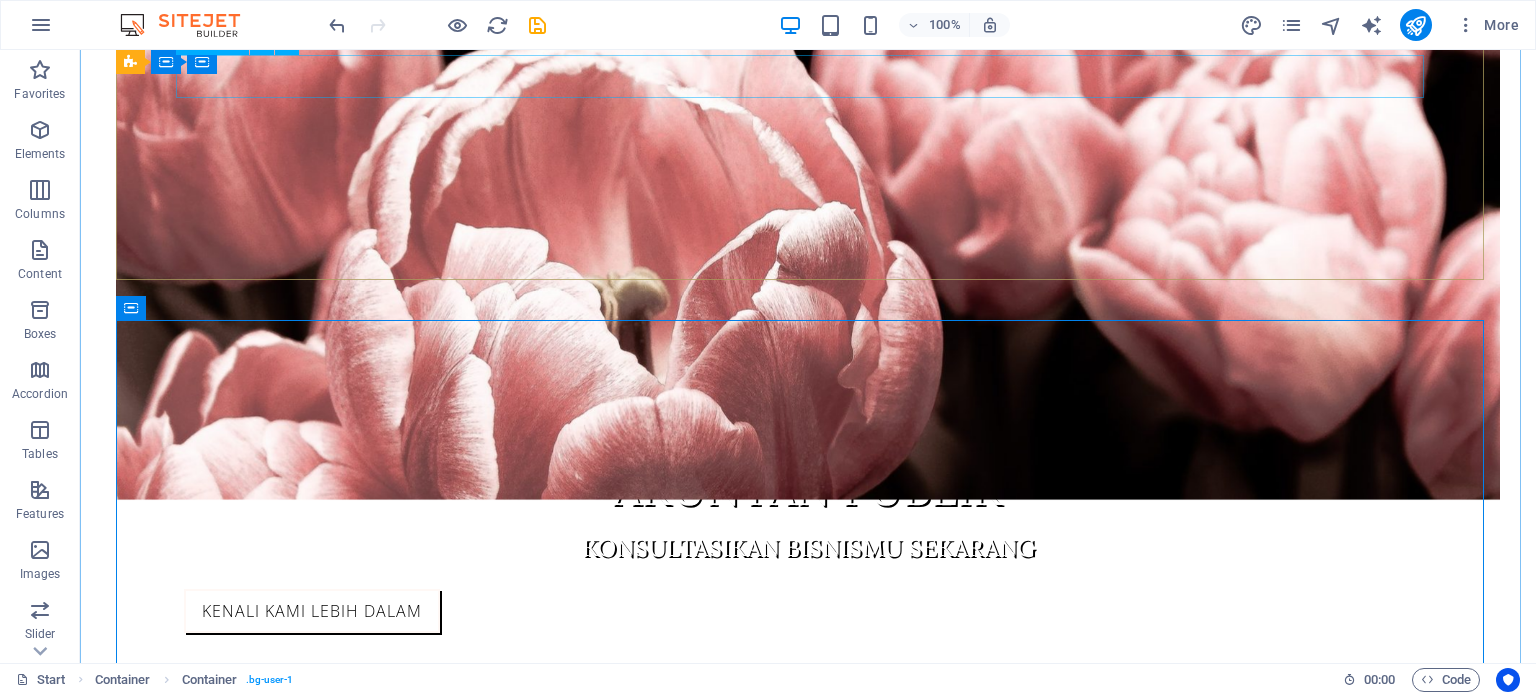 click on "KENALI KAMI LEBIH DALAM" at bounding box center [808, 611] 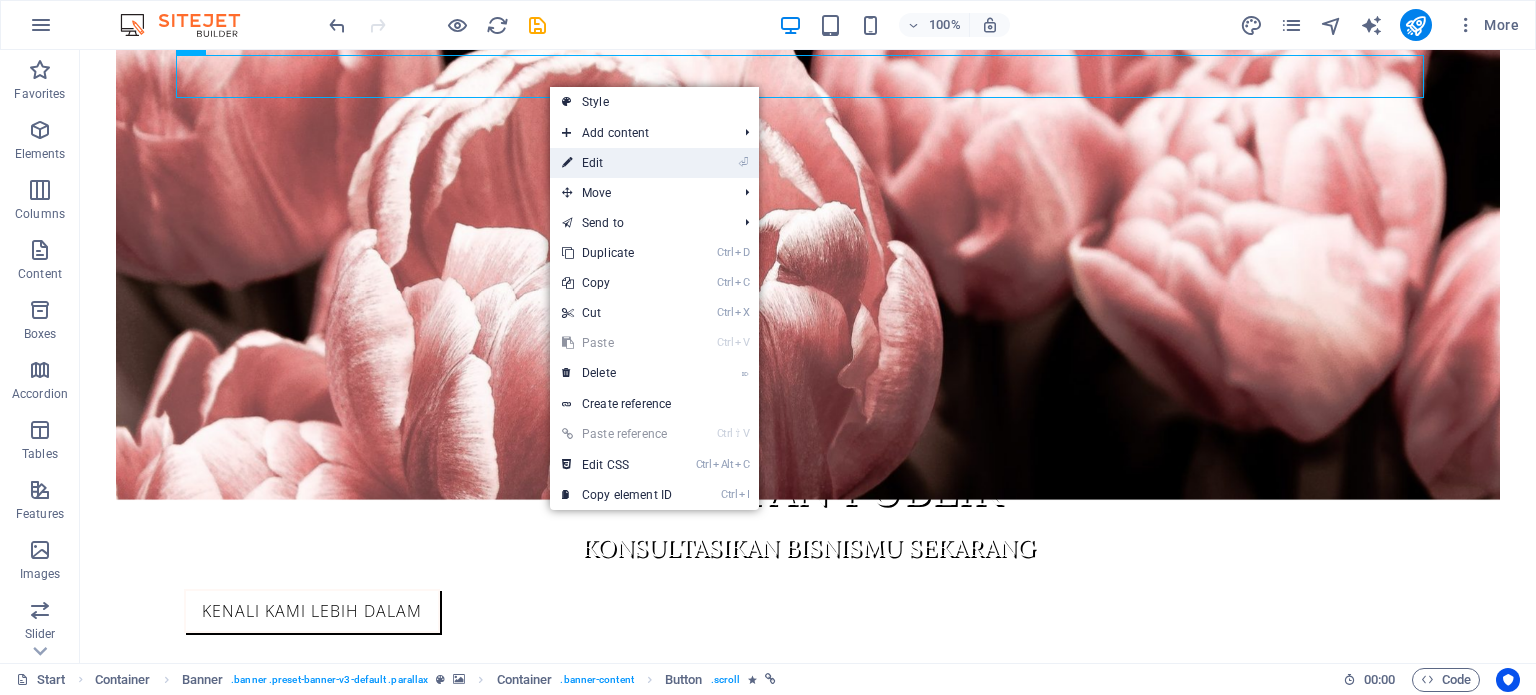 click on "⏎  Edit" at bounding box center (617, 163) 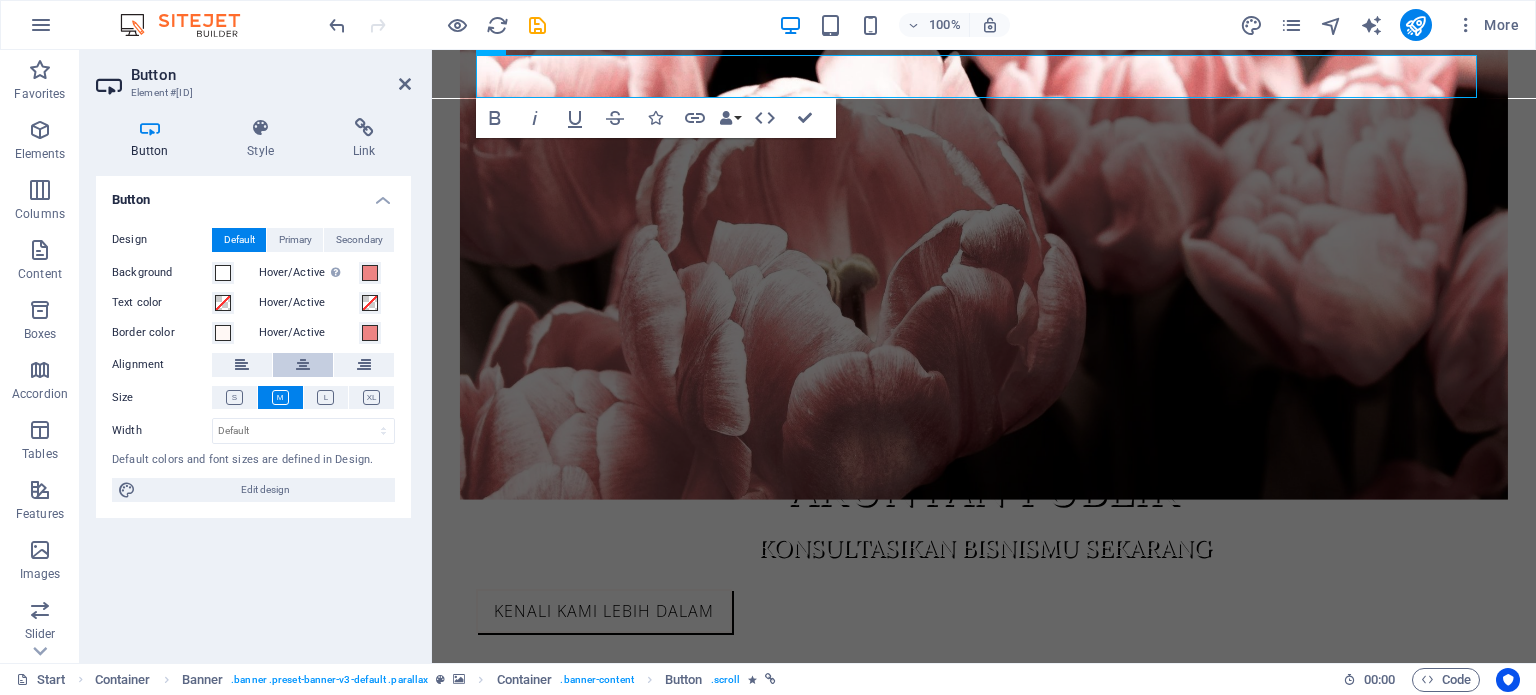 click at bounding box center (303, 365) 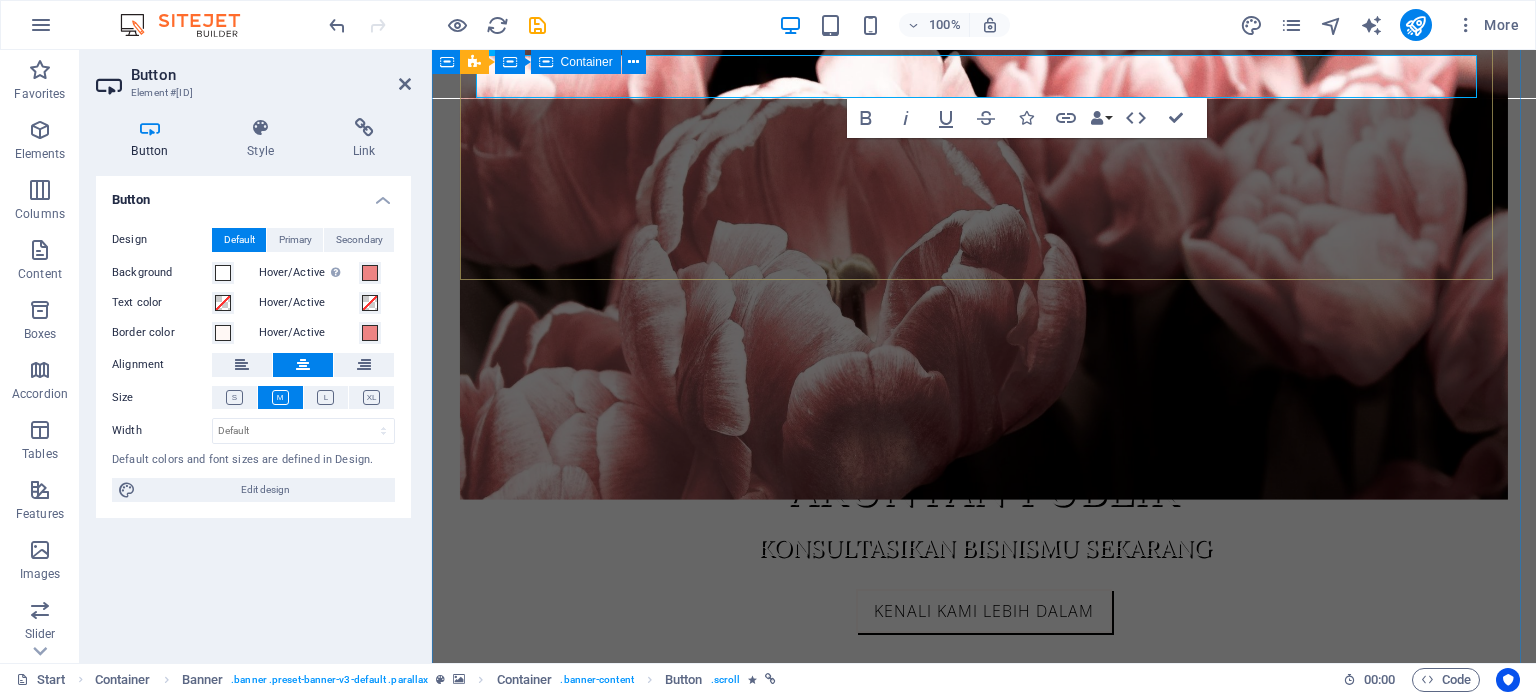 click on "AKUNTAN PUBLIK KONSULTASIKAN BISNISMU SEKARANG KENALI KAMI LEBIH DALAM" at bounding box center [984, 545] 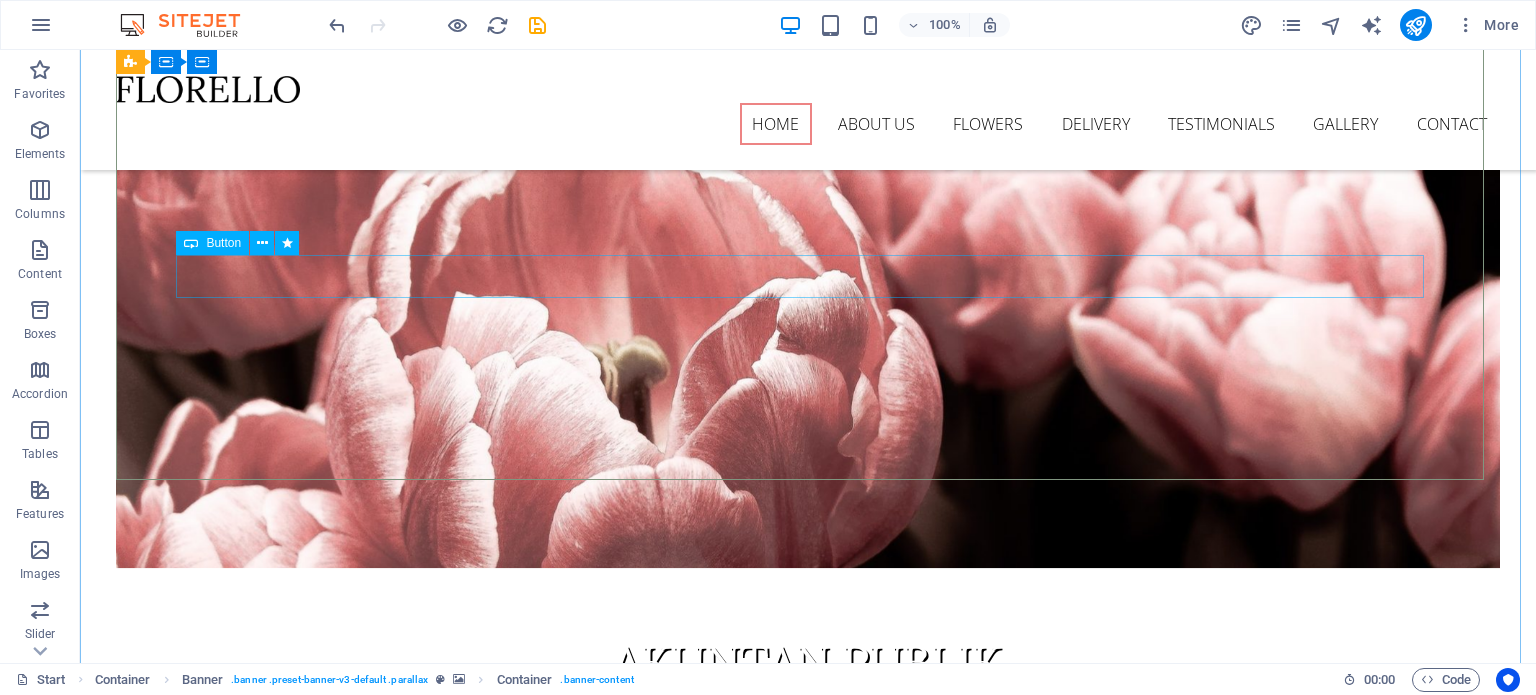 scroll, scrollTop: 0, scrollLeft: 0, axis: both 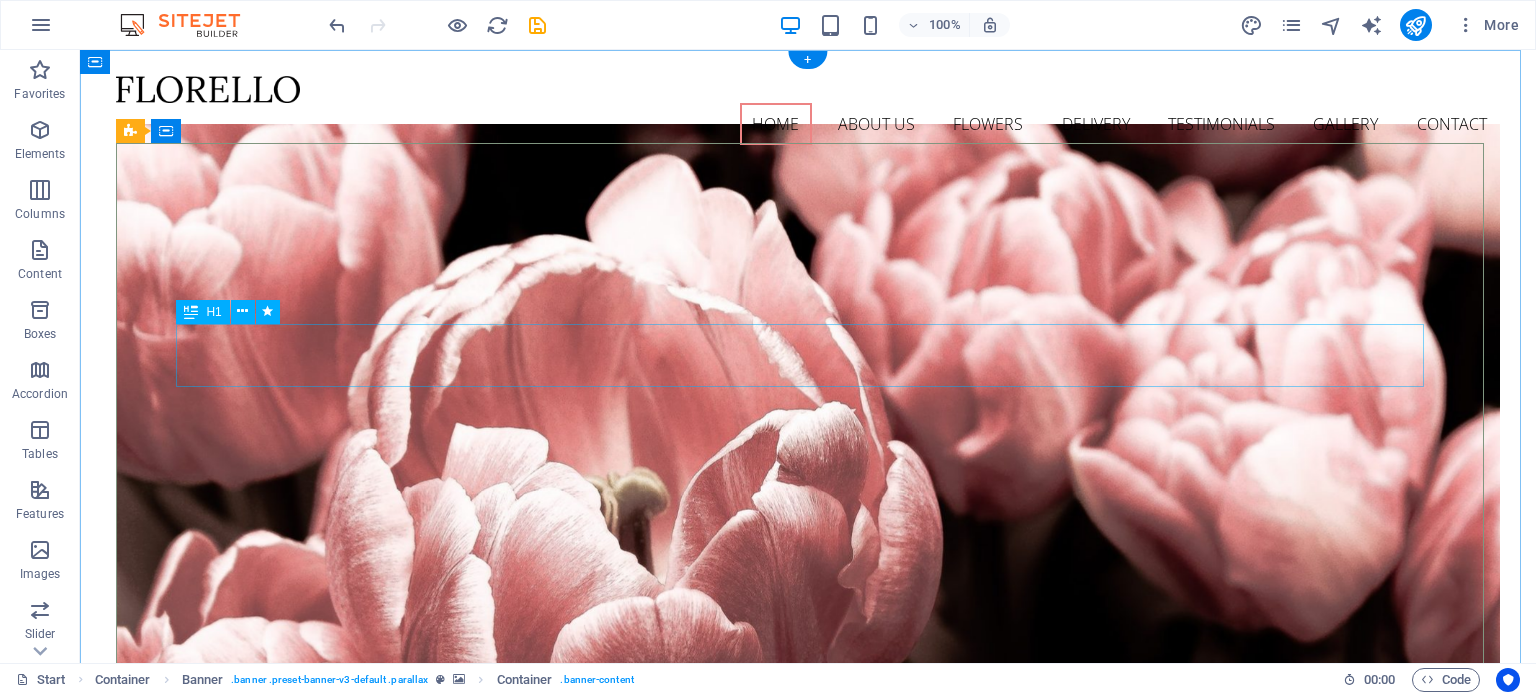 click on "AKUNTAN PUBLIK" at bounding box center [808, 889] 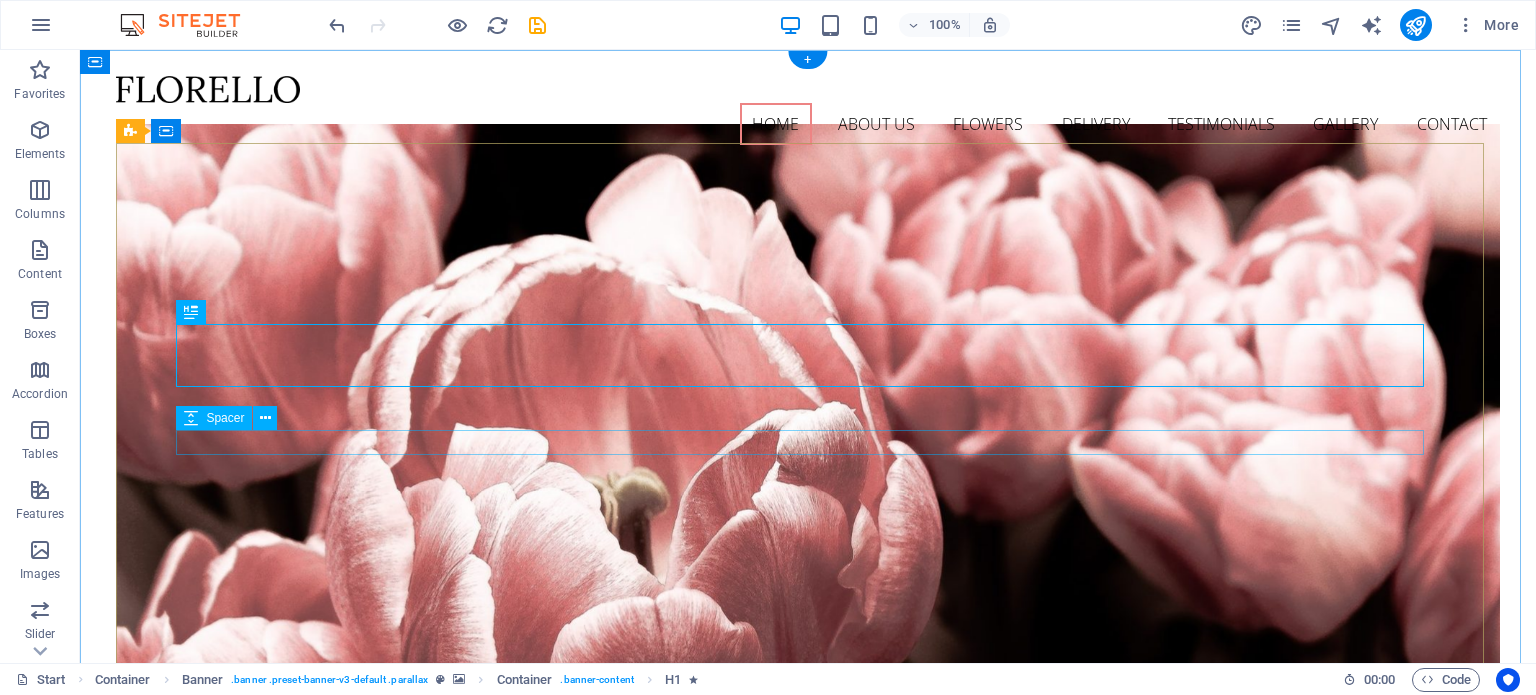 click at bounding box center (808, 976) 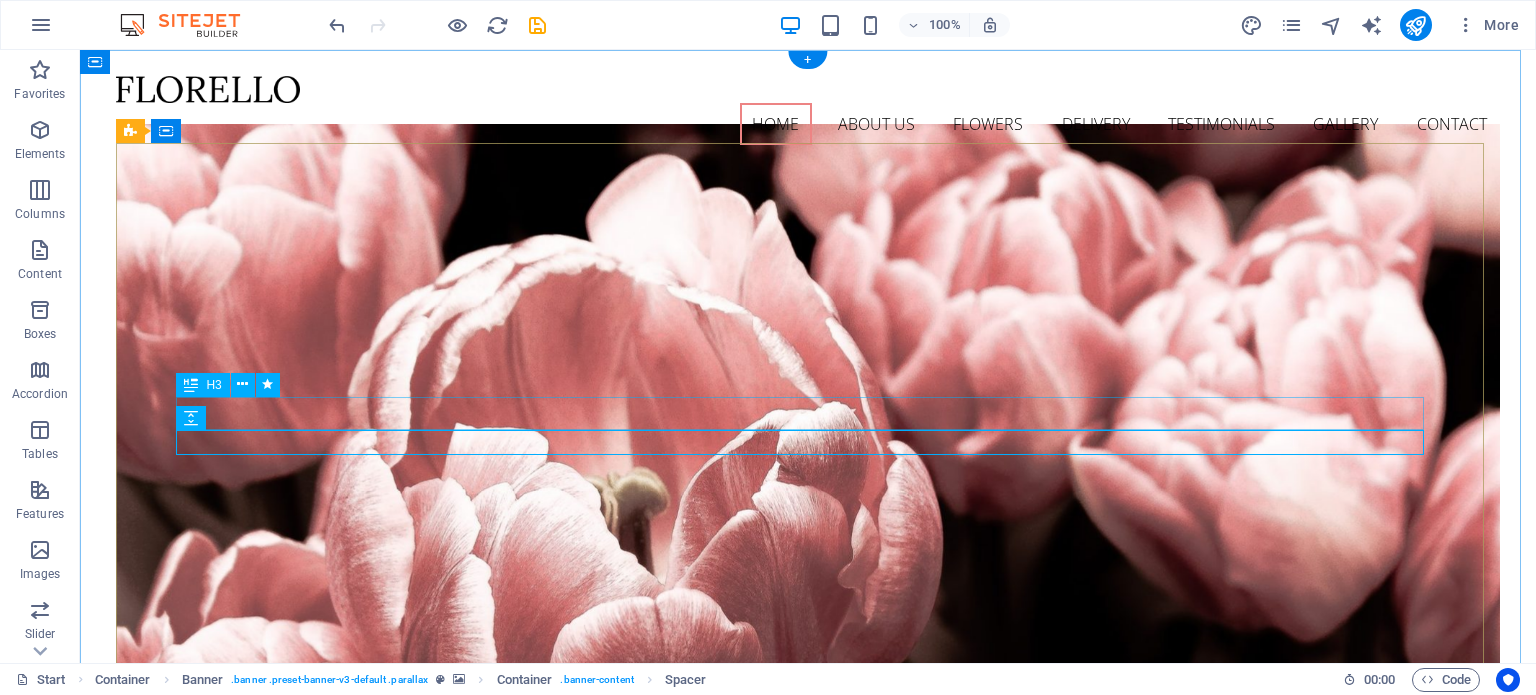 click on "KONSULTASIKAN BISNISMU SEKARANG" at bounding box center (808, 948) 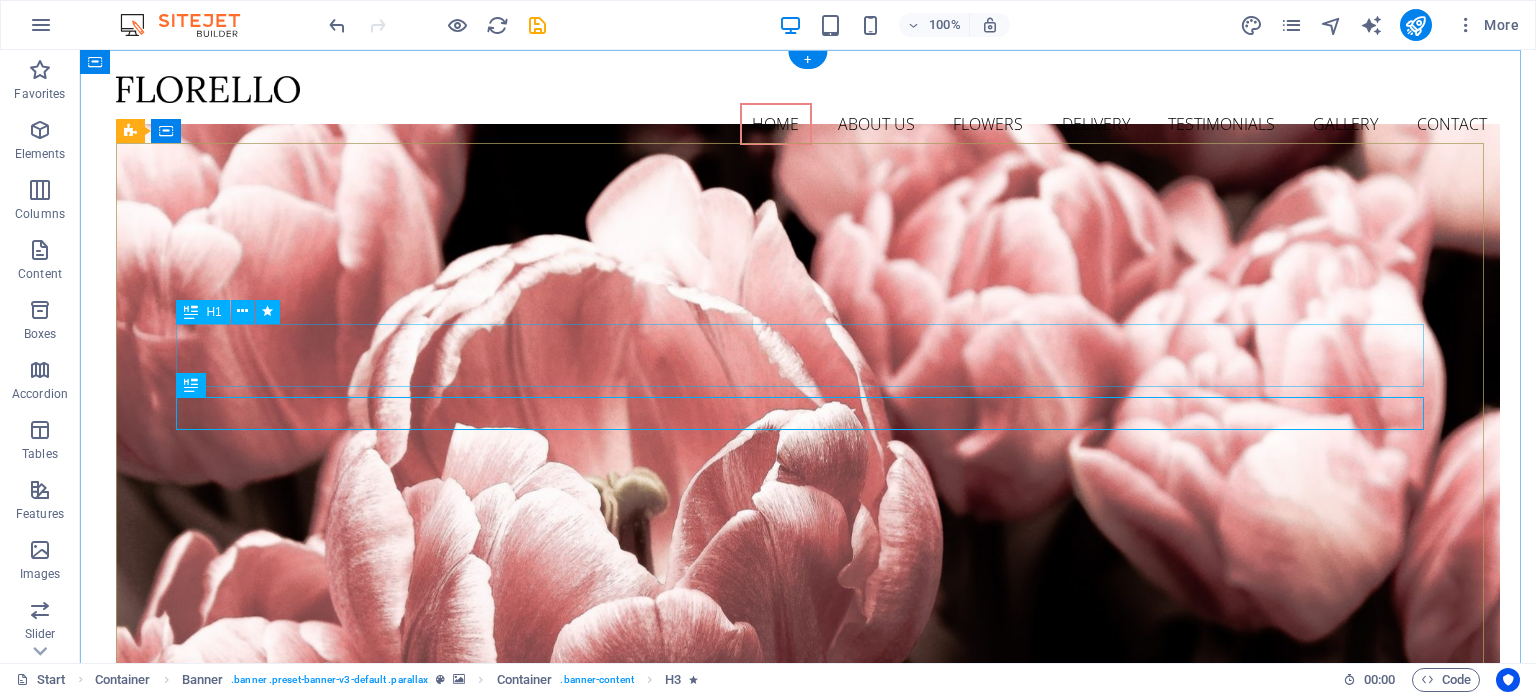 click on "AKUNTAN PUBLIK" at bounding box center [808, 889] 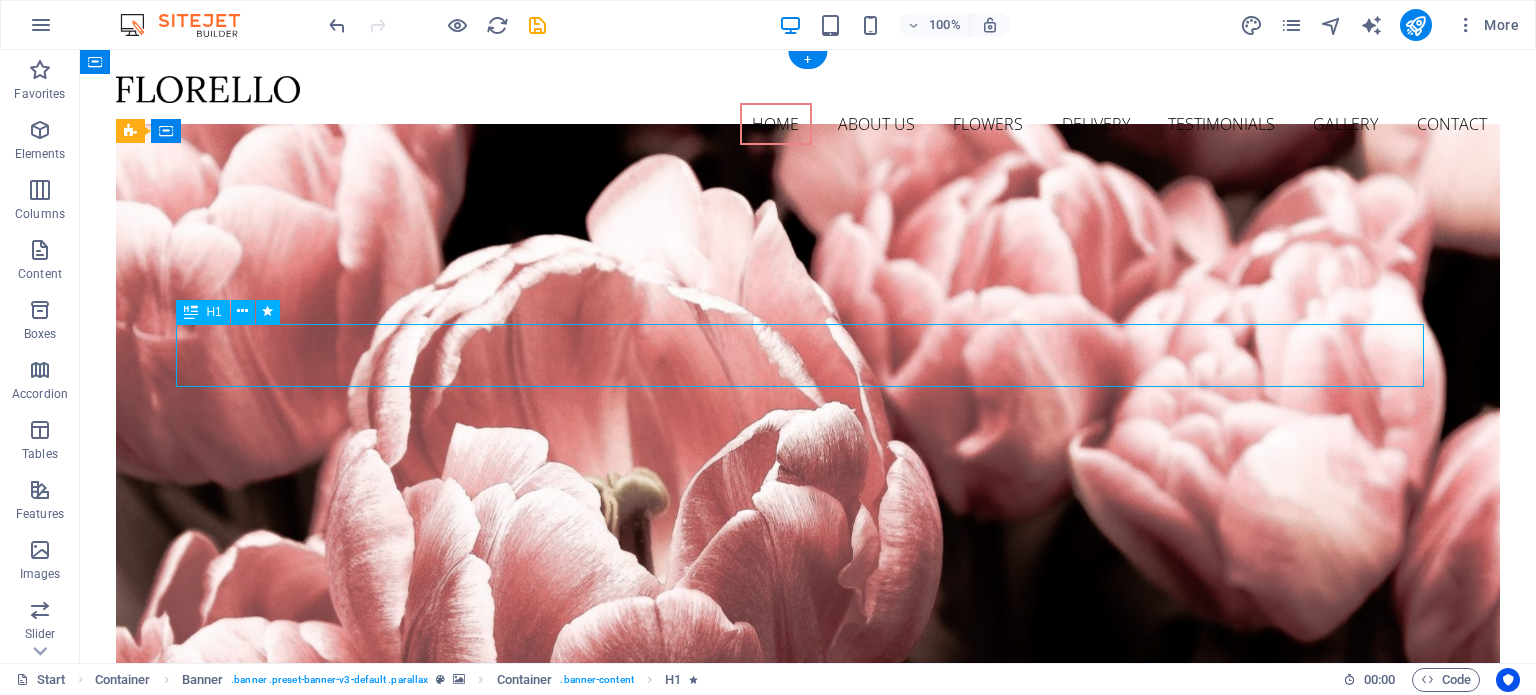 click on "AKUNTAN PUBLIK" at bounding box center (808, 889) 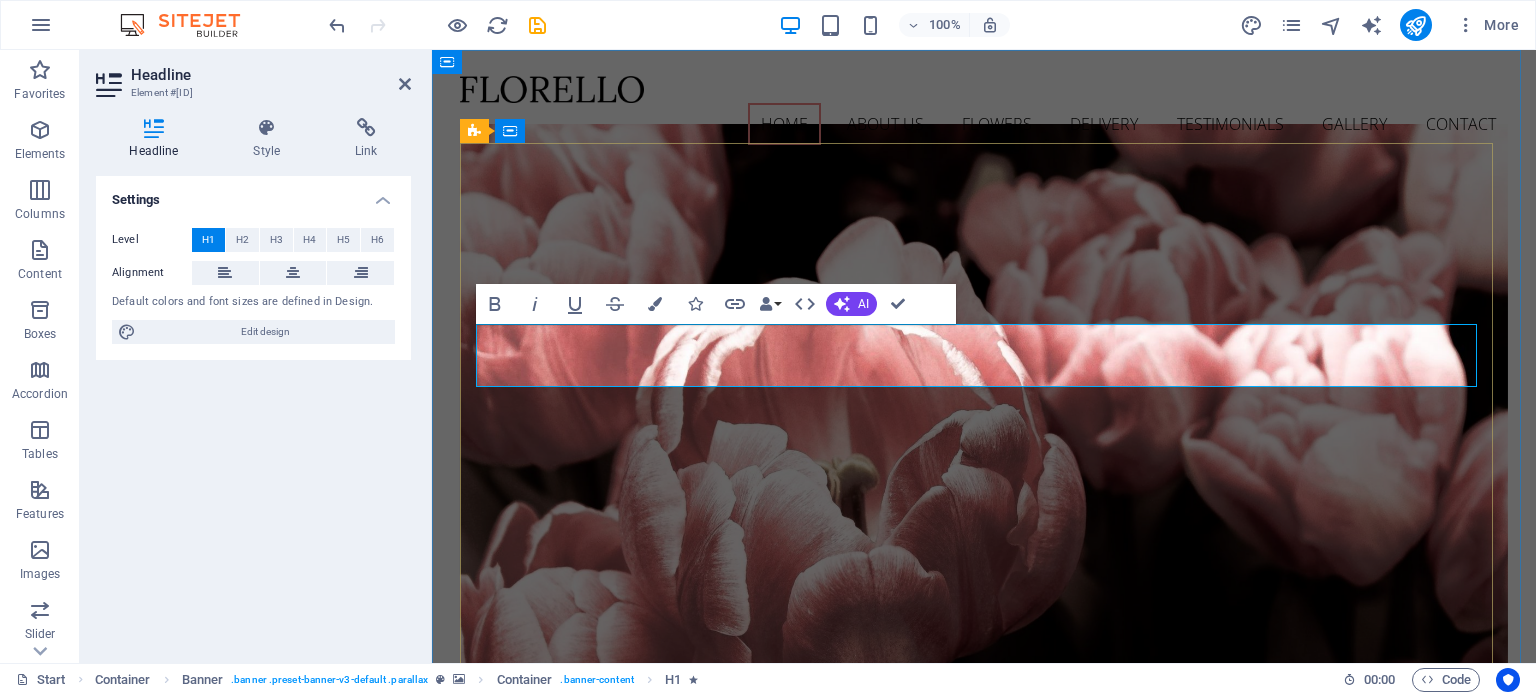 click on "AKUNTAN PUBLIK" at bounding box center (984, 889) 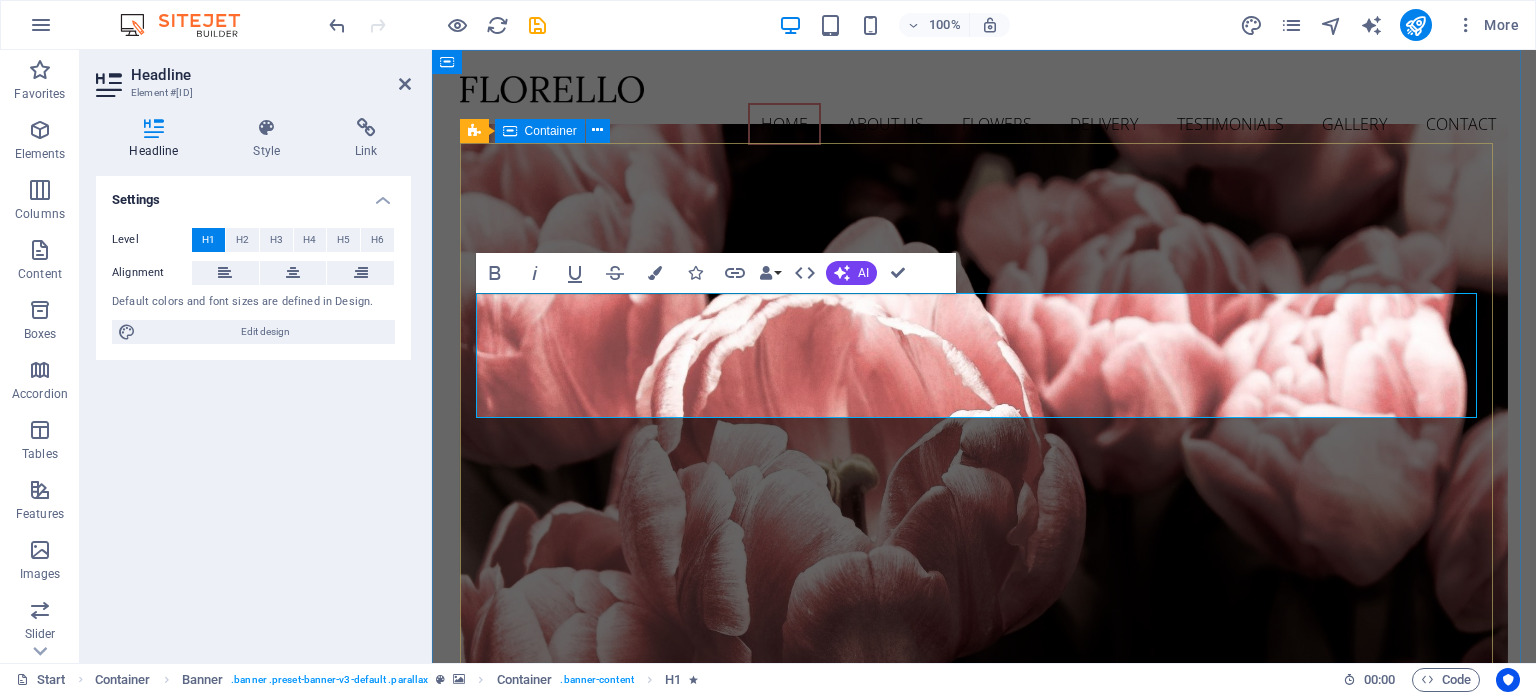 click on "[COMPANY] Come and visit our wonderful arrangements Learn more" at bounding box center [984, 977] 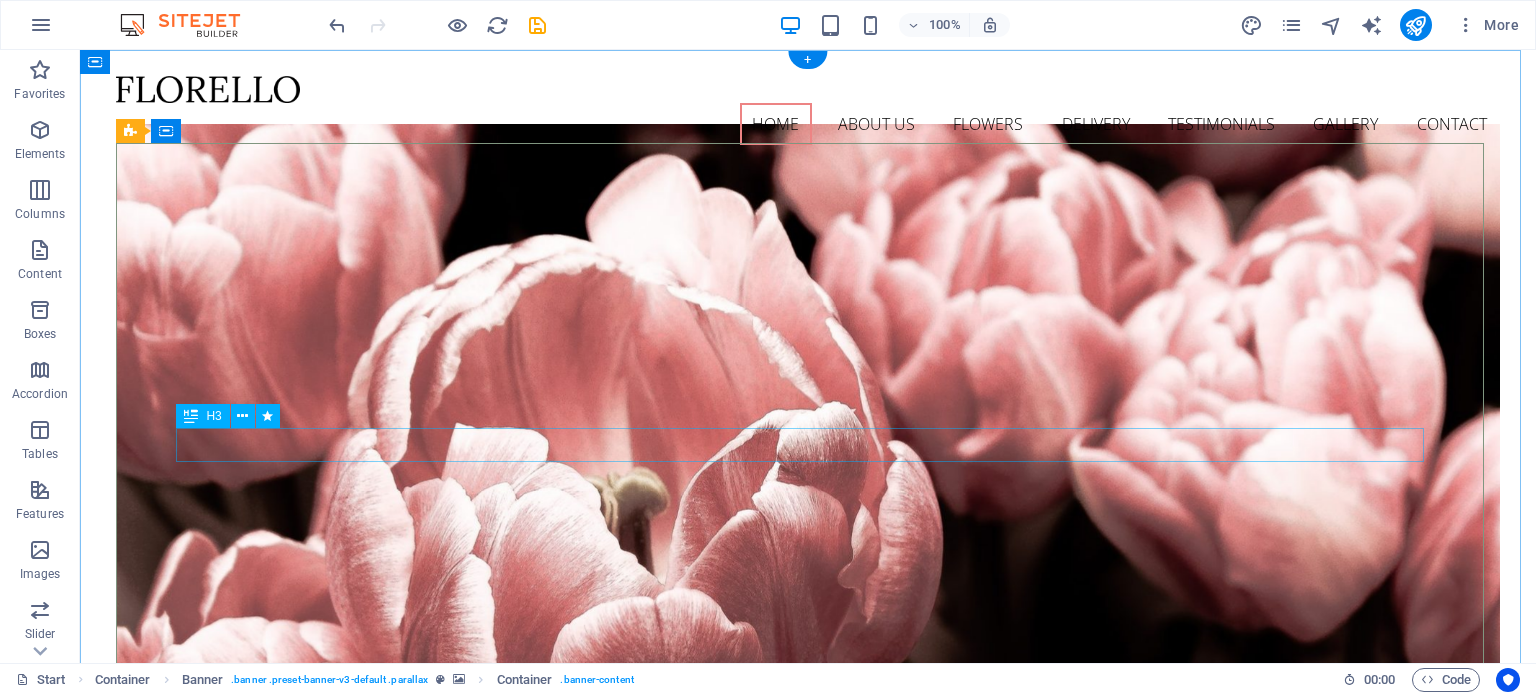 click on "KONSULTASIKAN BISNISMU SEKARANG" at bounding box center (808, 1011) 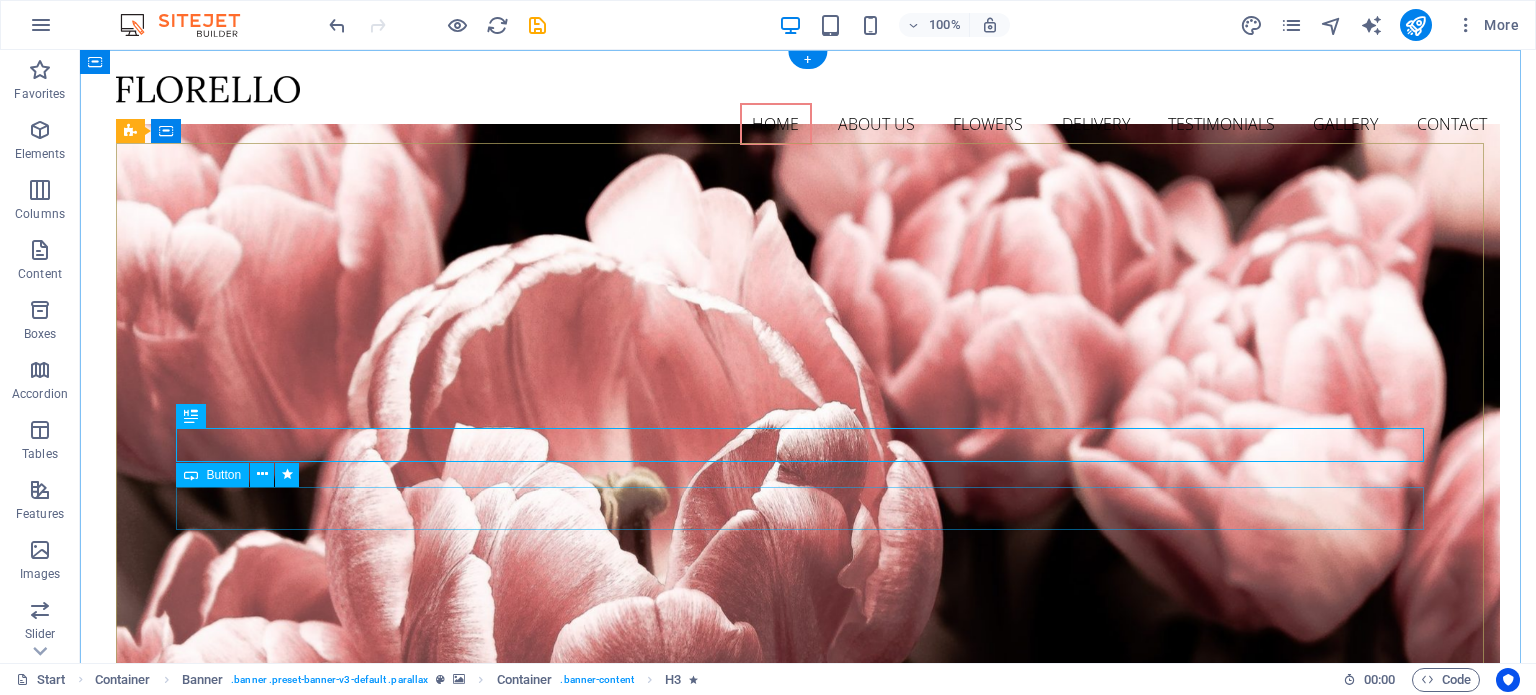 click on "KENALI KAMI LEBIH DALAM" at bounding box center (808, 1074) 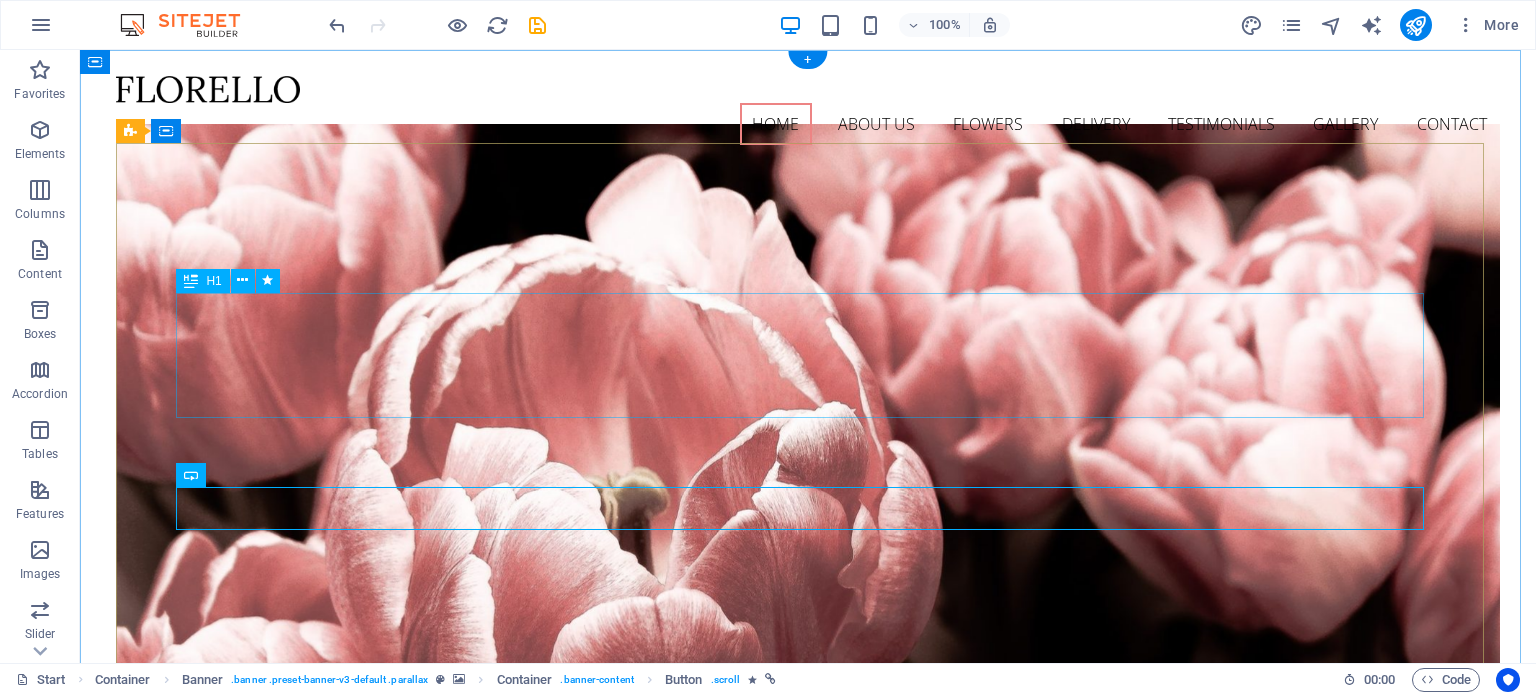 click on "kja yosua AKUNTAN PUBLIK" at bounding box center (808, 920) 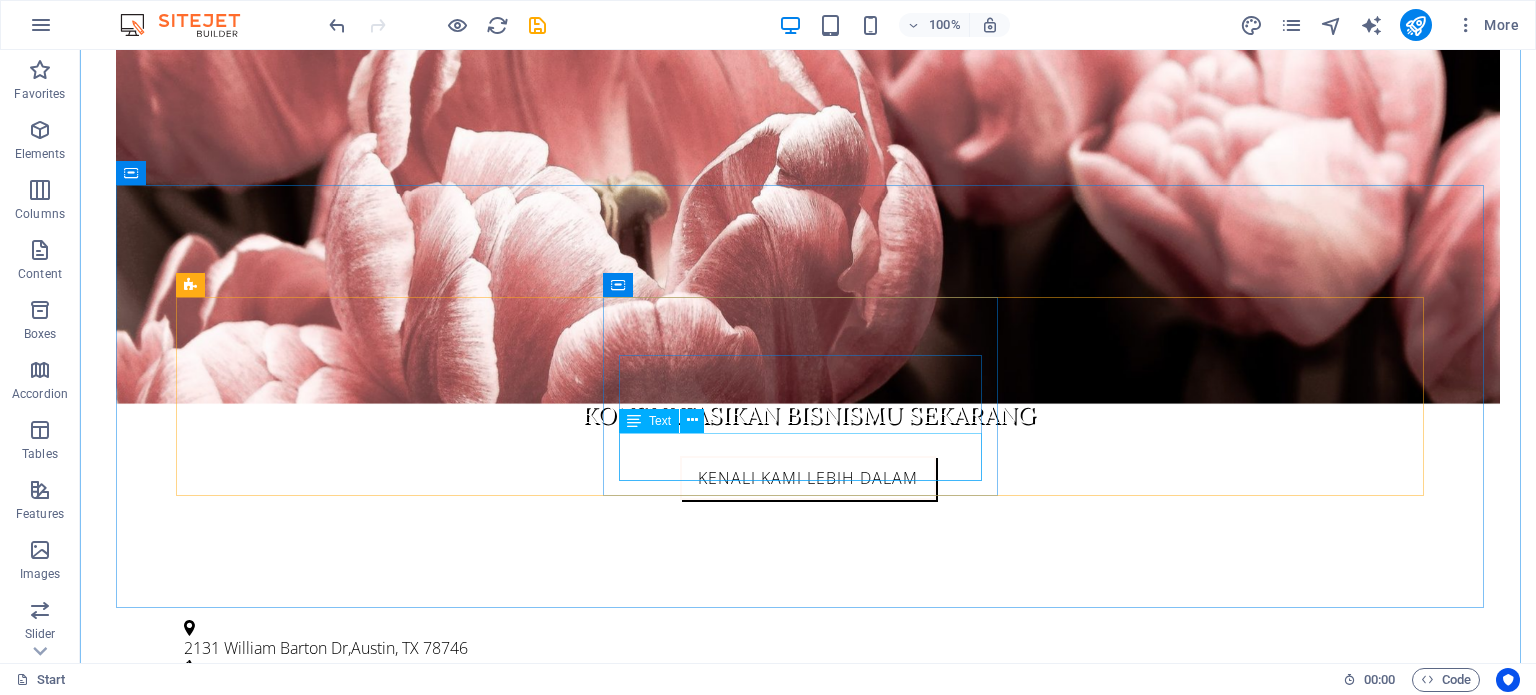 scroll, scrollTop: 600, scrollLeft: 0, axis: vertical 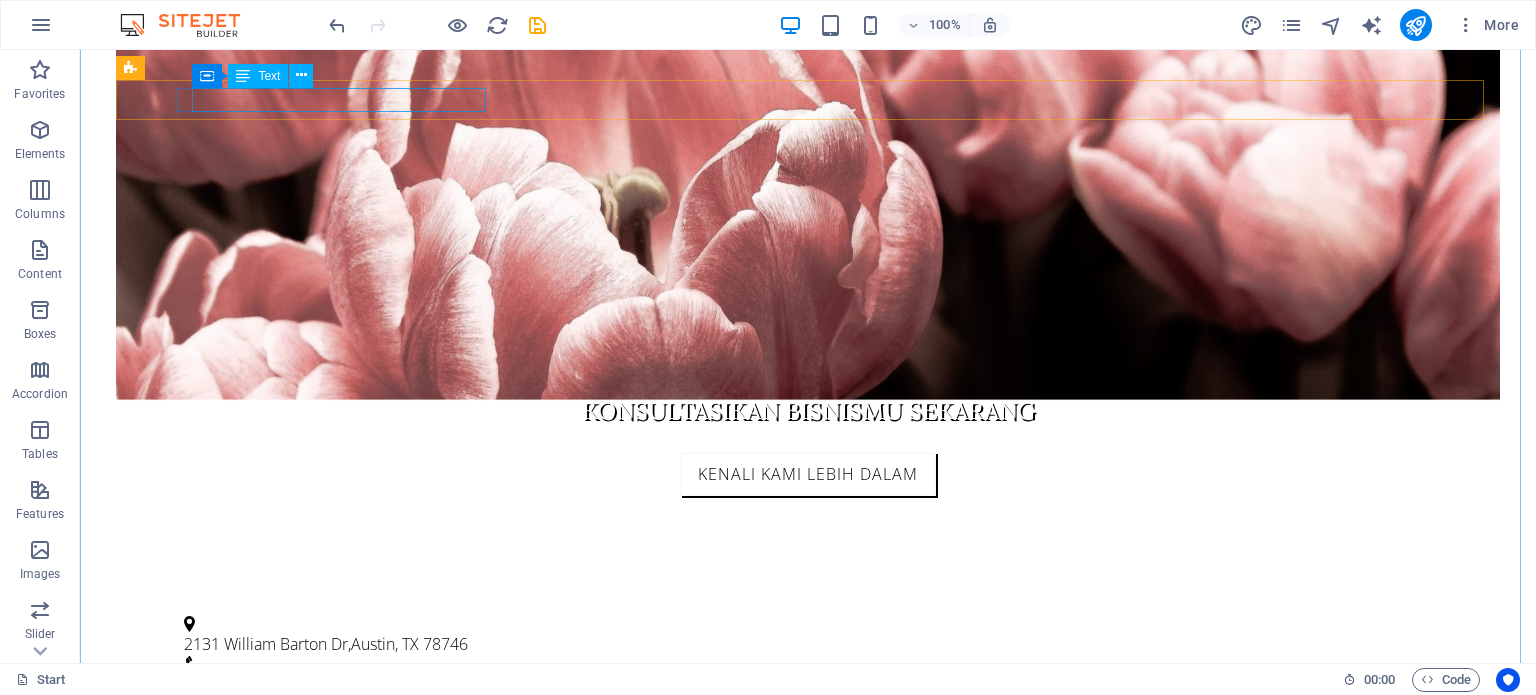 click on "[NUMBER] [STREET] ,  [CITY], [STATE]   [POSTAL_CODE]" at bounding box center [800, 644] 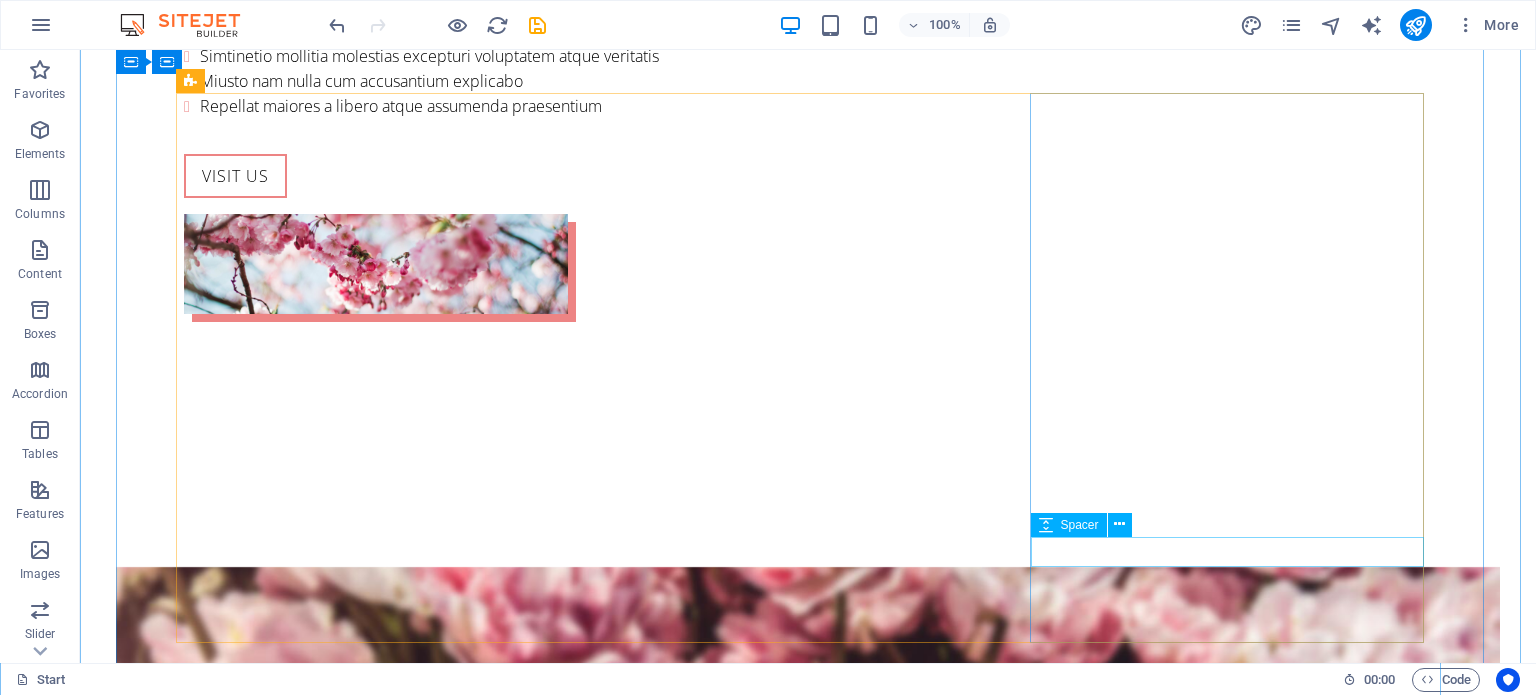 scroll, scrollTop: 2400, scrollLeft: 0, axis: vertical 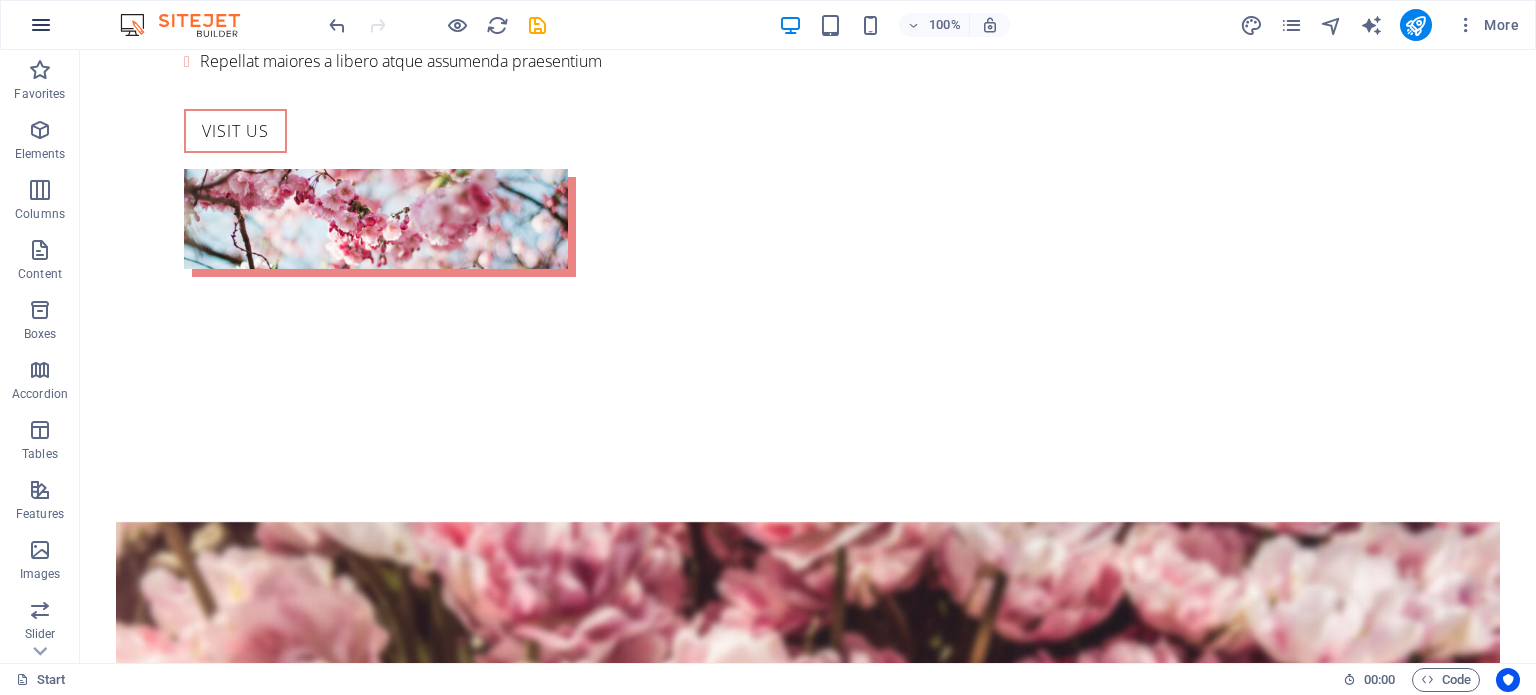 click at bounding box center (41, 25) 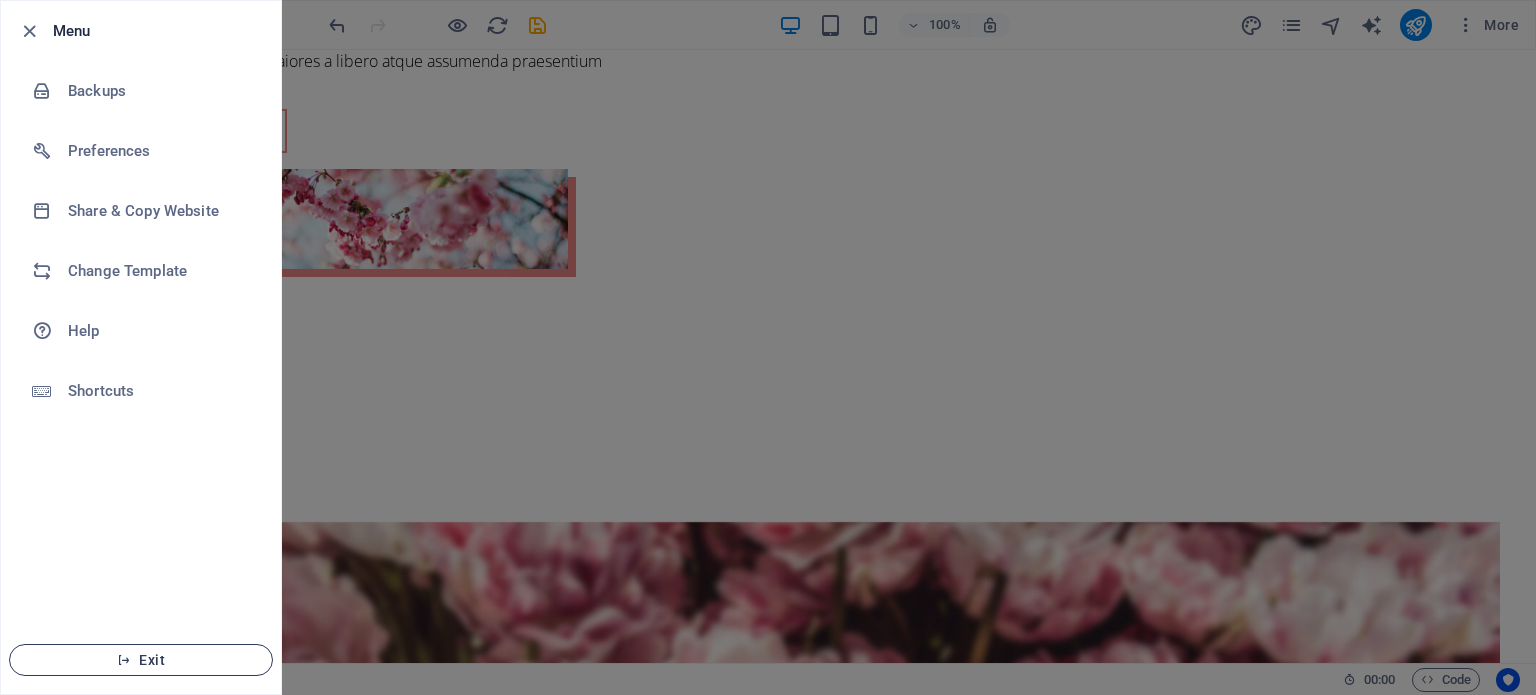 click on "Exit" at bounding box center [141, 660] 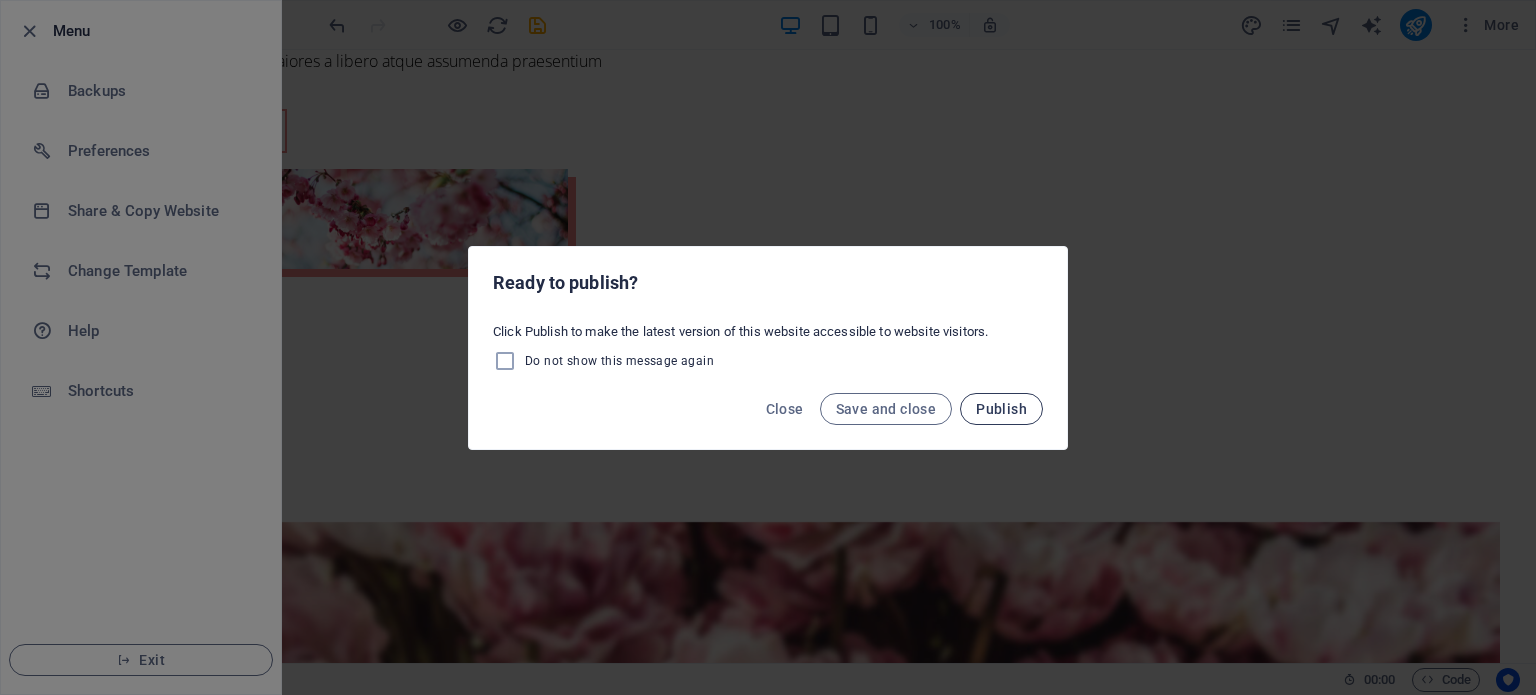 click on "Publish" at bounding box center (1001, 409) 